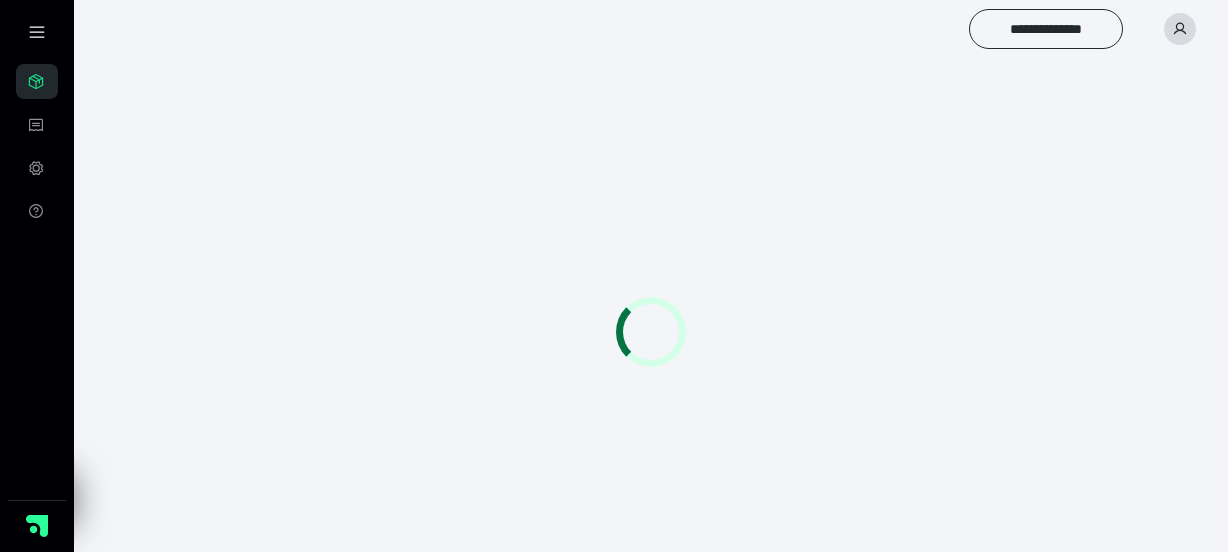 scroll, scrollTop: 0, scrollLeft: 0, axis: both 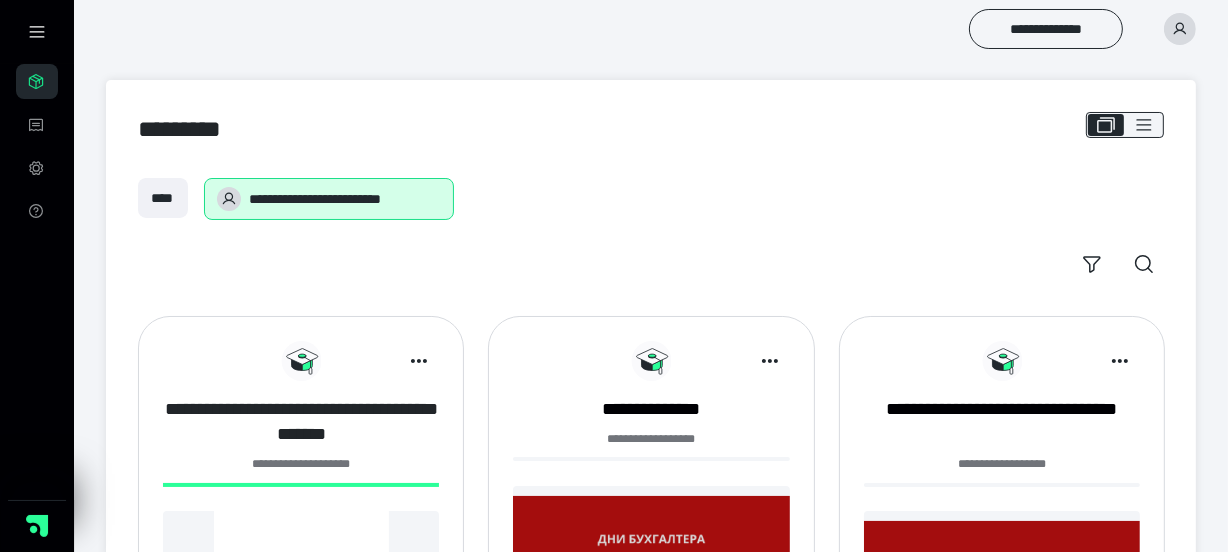 click on "**********" at bounding box center (301, 422) 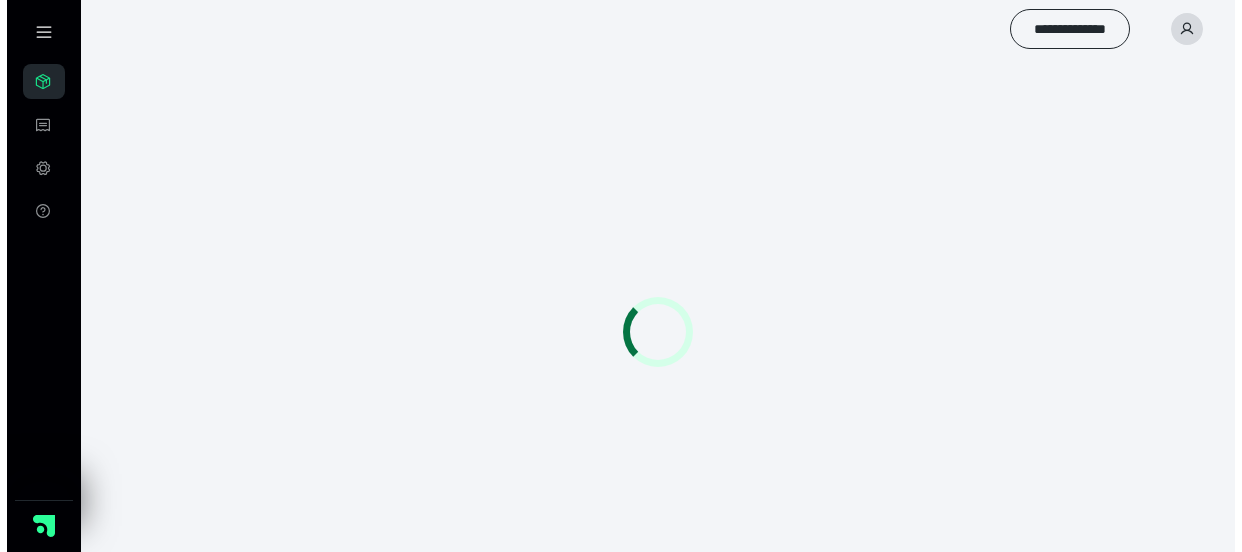 scroll, scrollTop: 0, scrollLeft: 0, axis: both 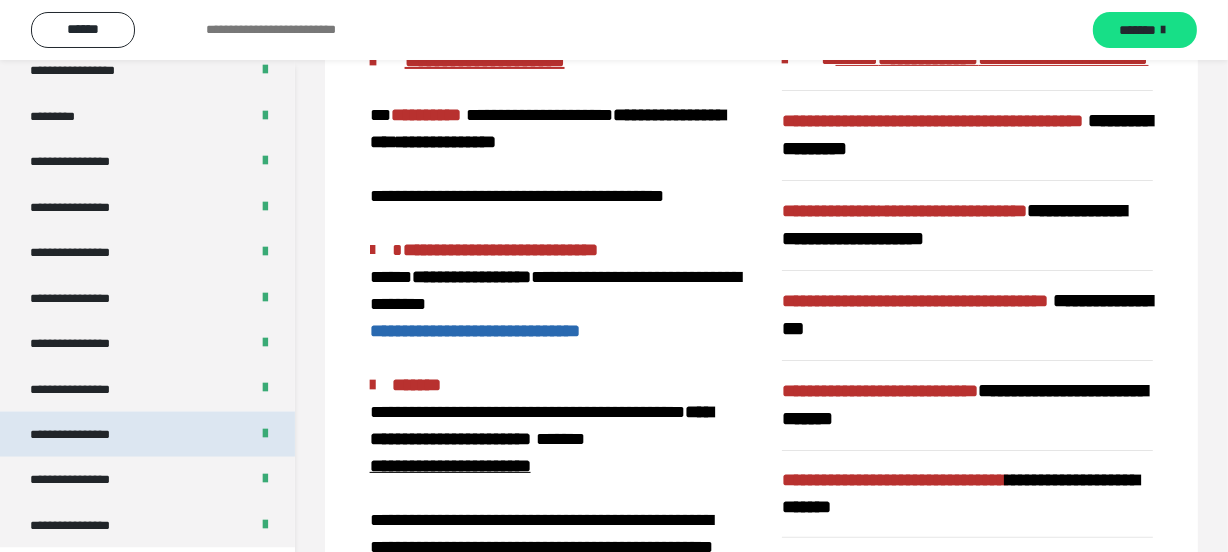 click on "**********" at bounding box center [87, 434] 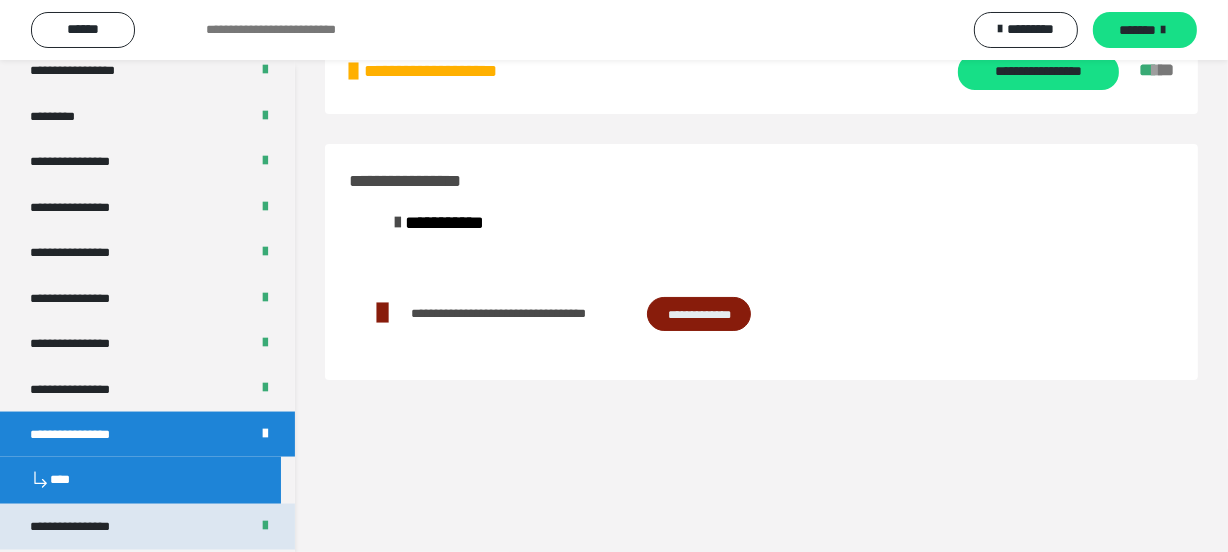 scroll, scrollTop: 60, scrollLeft: 0, axis: vertical 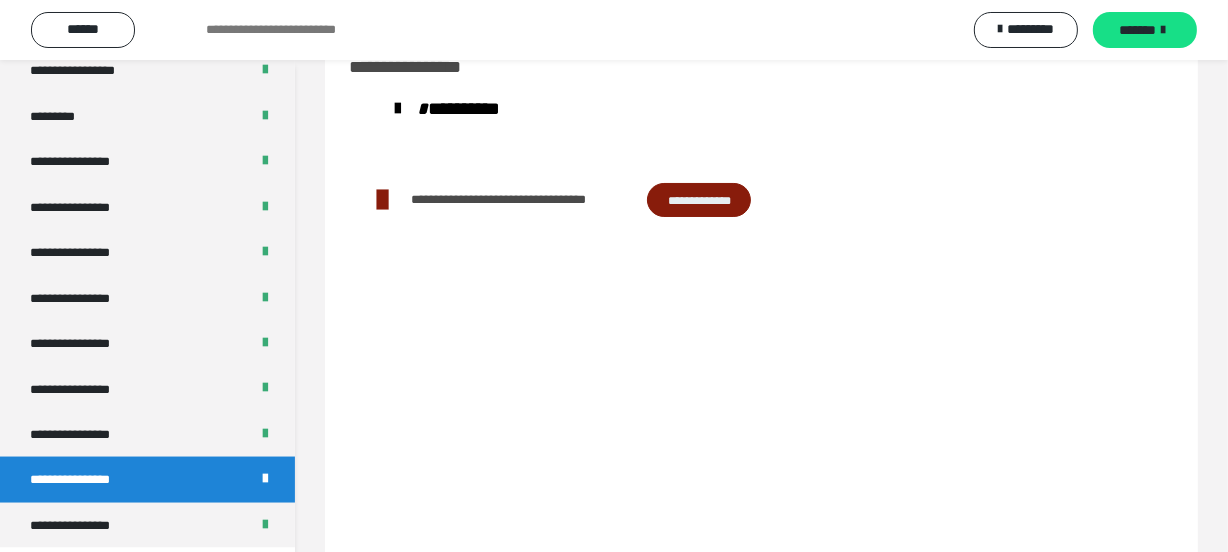 click on "**********" at bounding box center (87, 525) 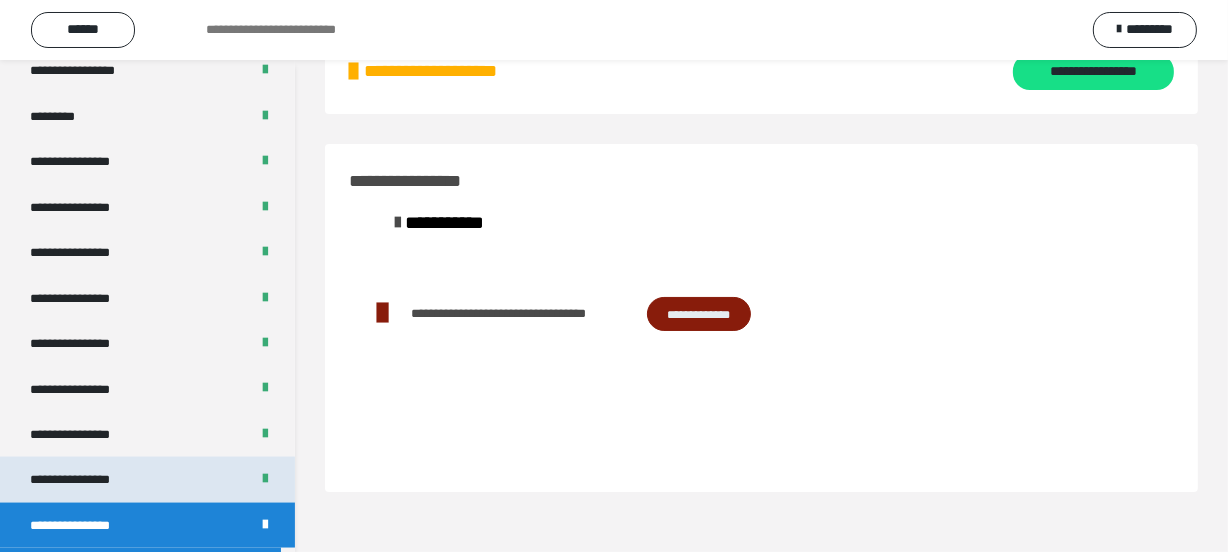 click on "**********" at bounding box center (87, 479) 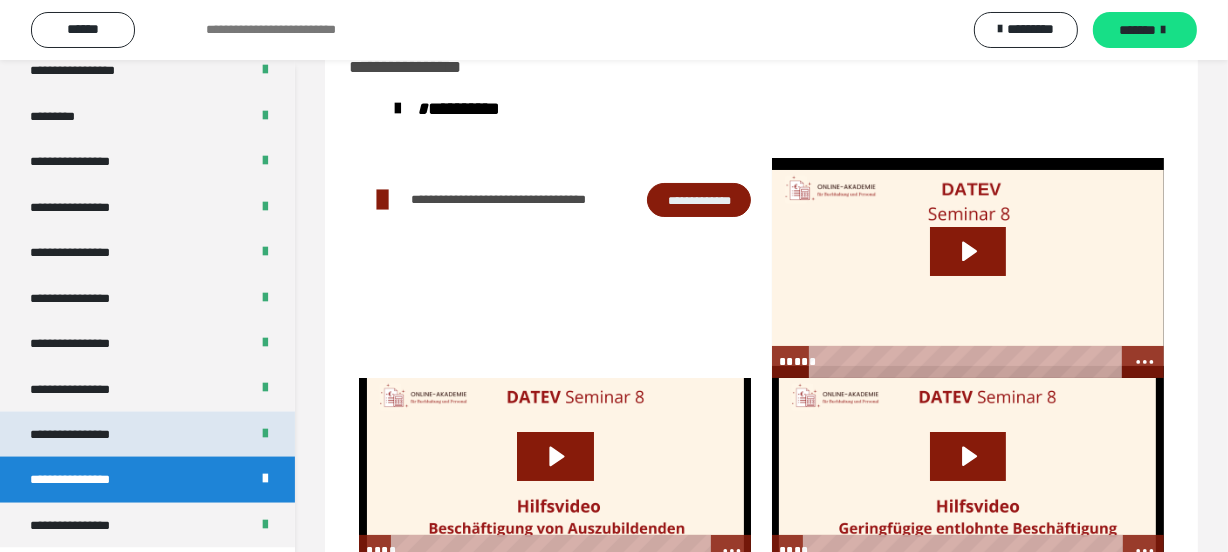 click on "**********" at bounding box center [87, 434] 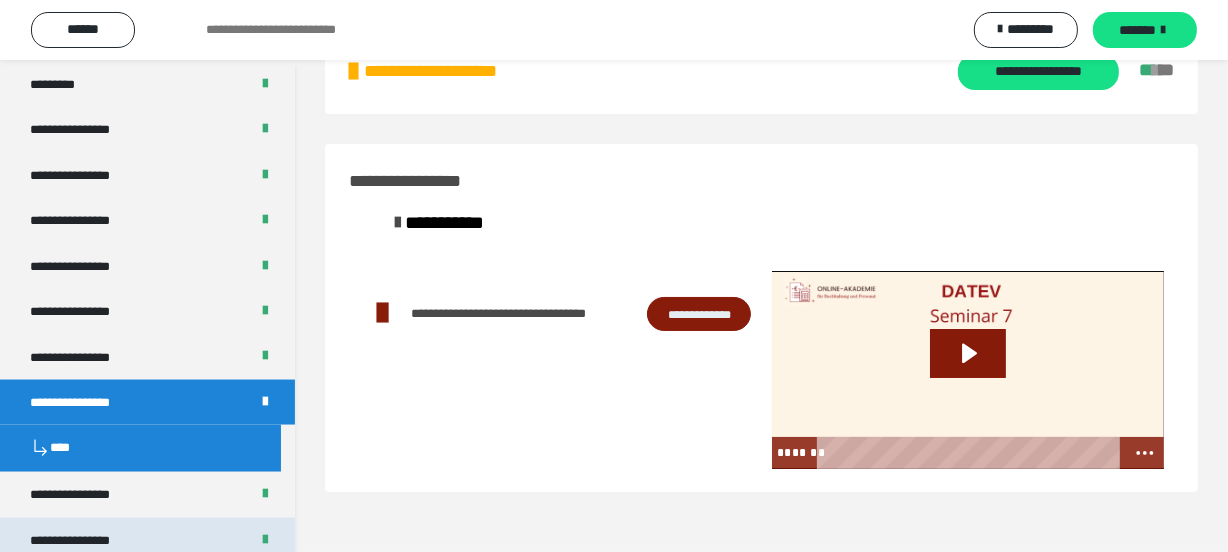 scroll, scrollTop: 2777, scrollLeft: 0, axis: vertical 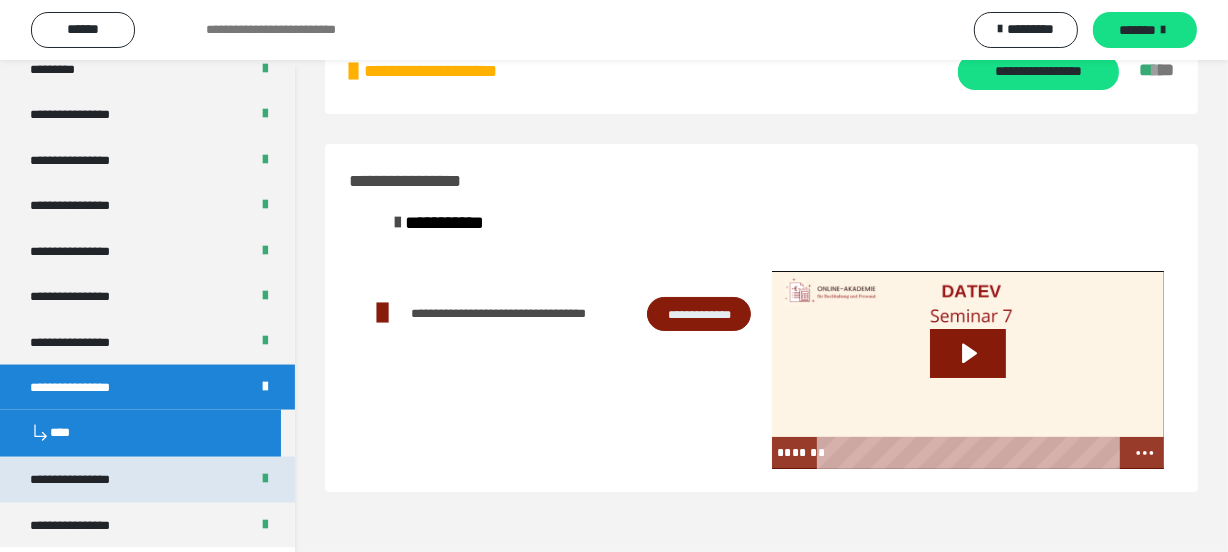 click on "**********" at bounding box center [87, 479] 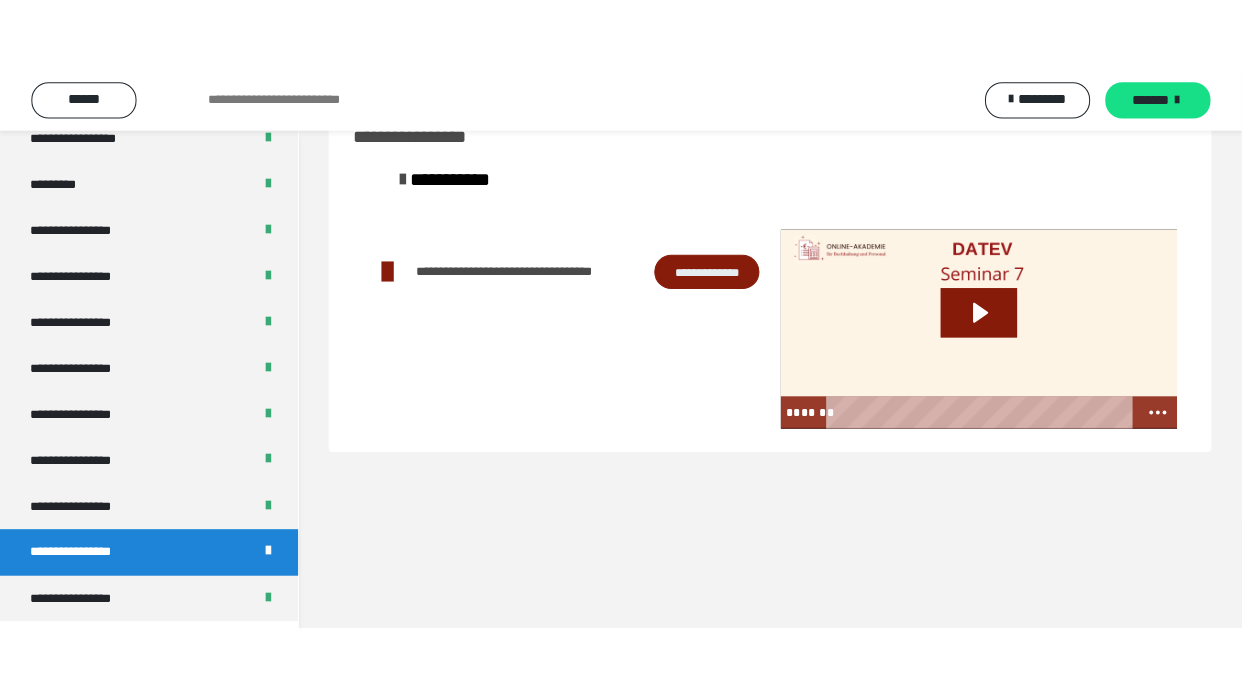 scroll, scrollTop: 2730, scrollLeft: 0, axis: vertical 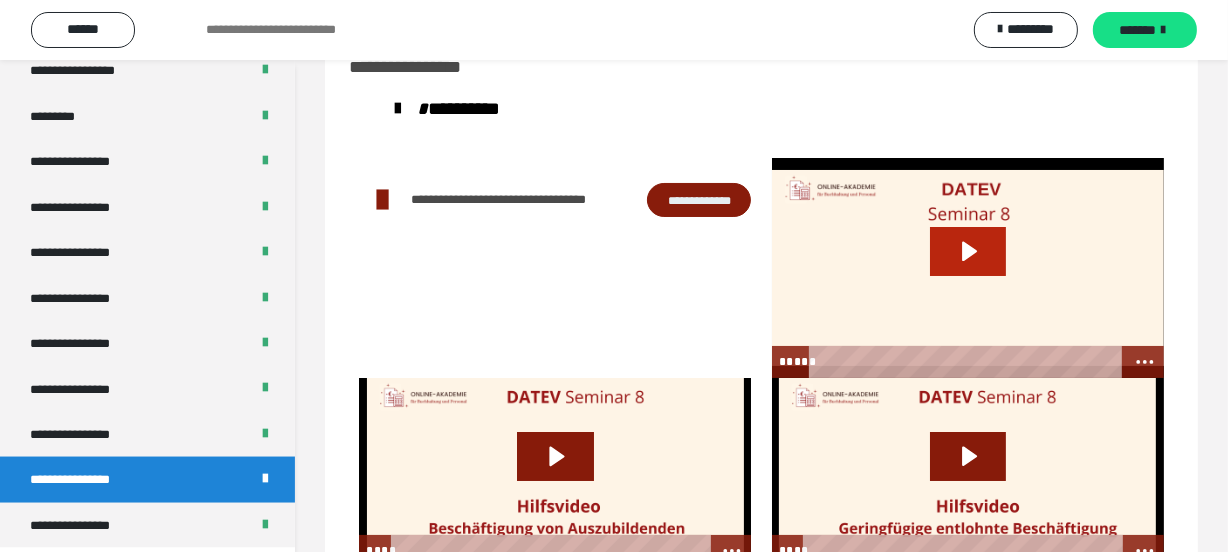 click 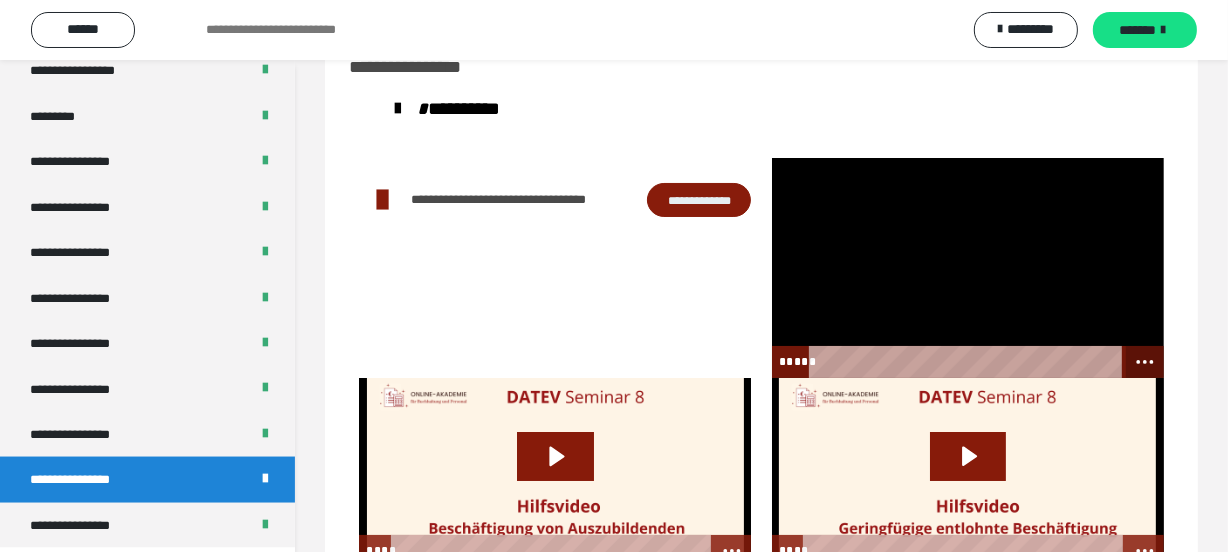 click 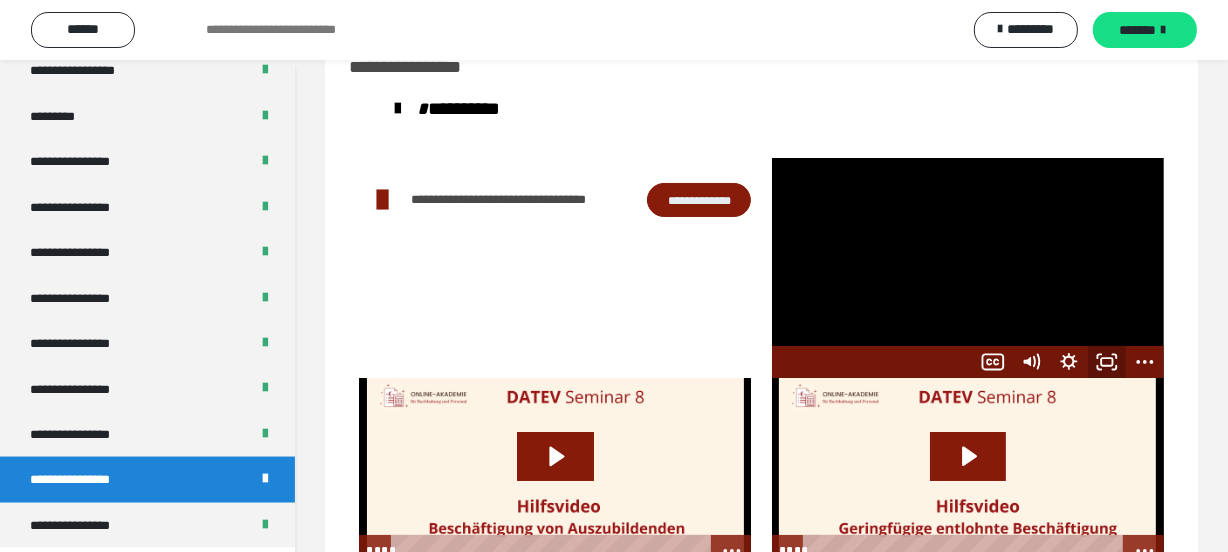 click 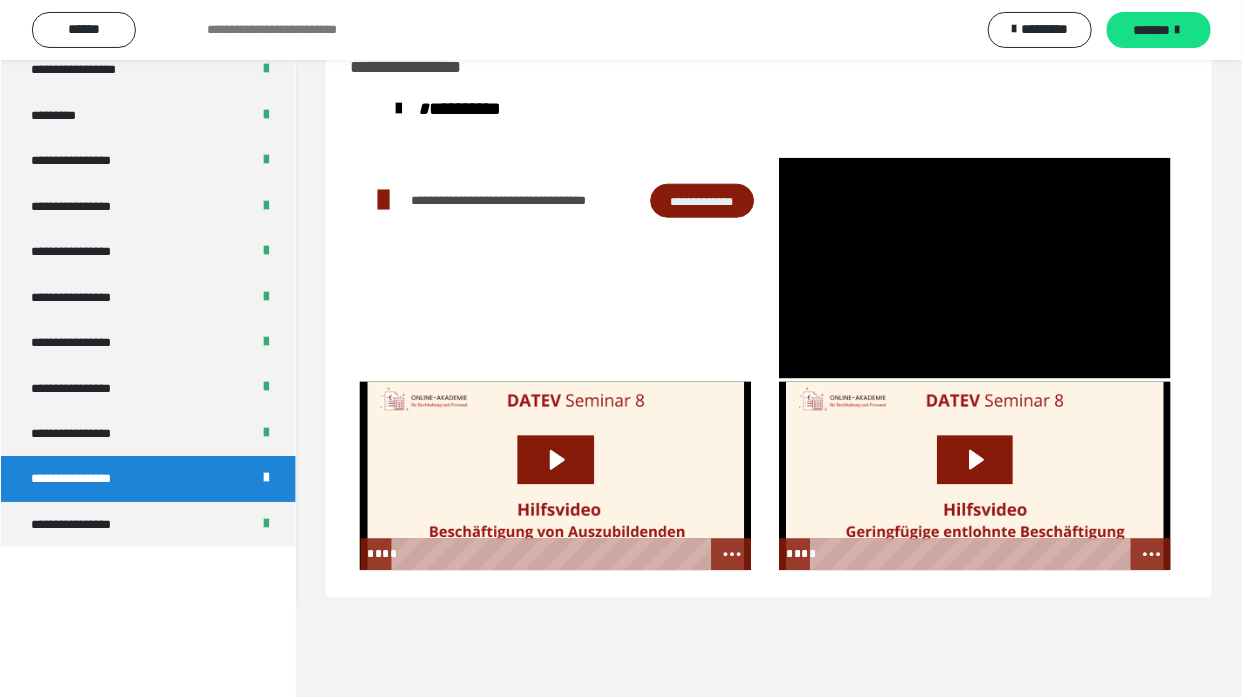 scroll, scrollTop: 2584, scrollLeft: 0, axis: vertical 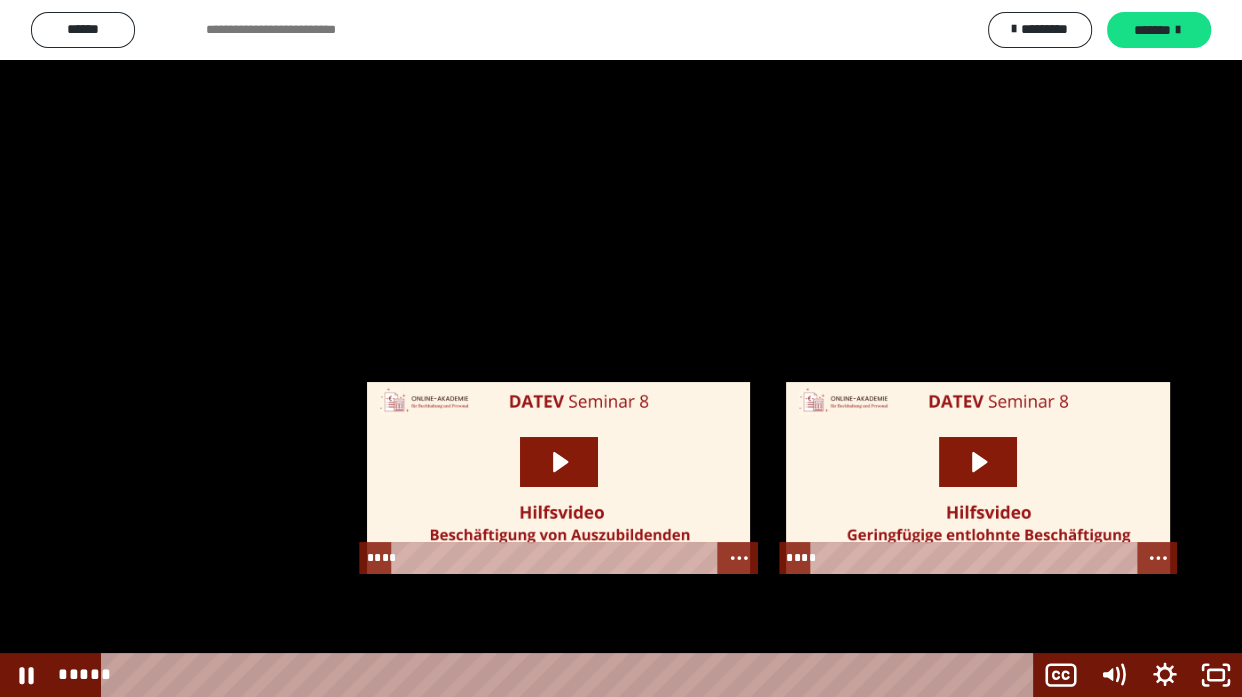 click at bounding box center [621, 348] 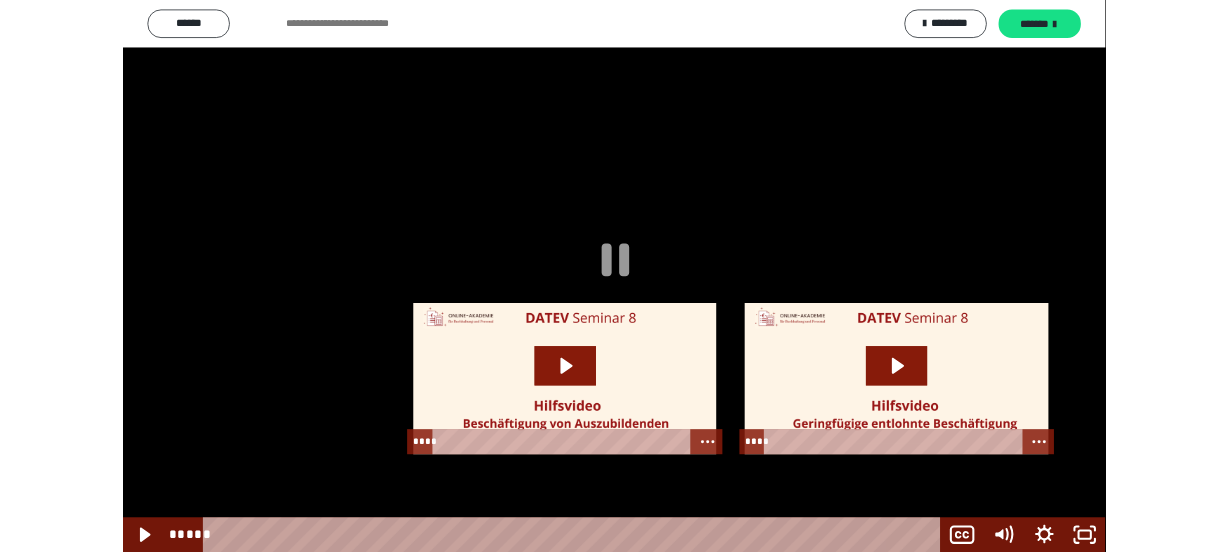 scroll, scrollTop: 2584, scrollLeft: 0, axis: vertical 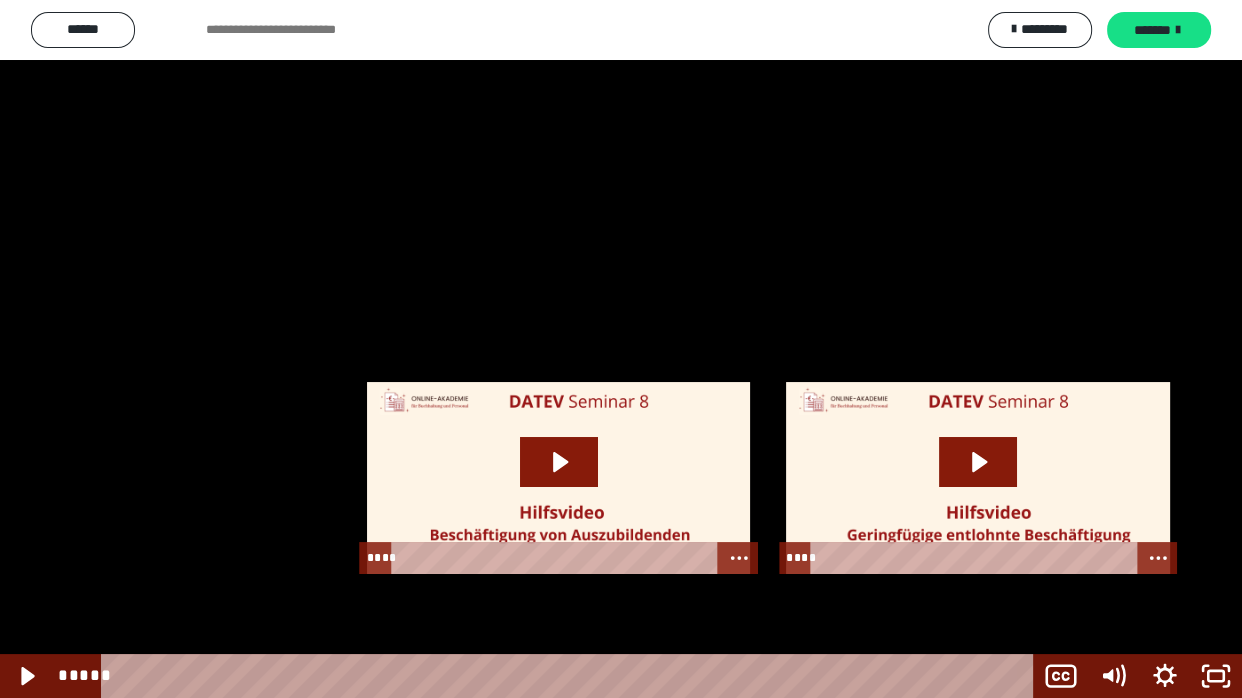 click at bounding box center (621, 349) 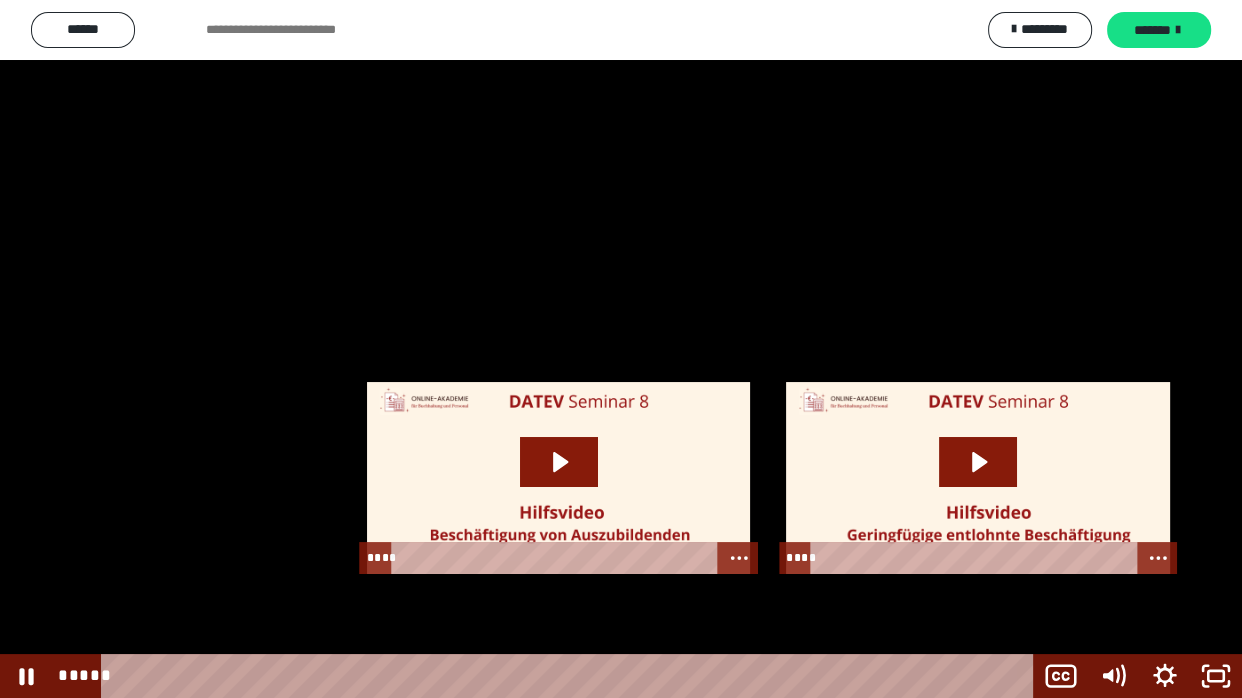 click at bounding box center (621, 349) 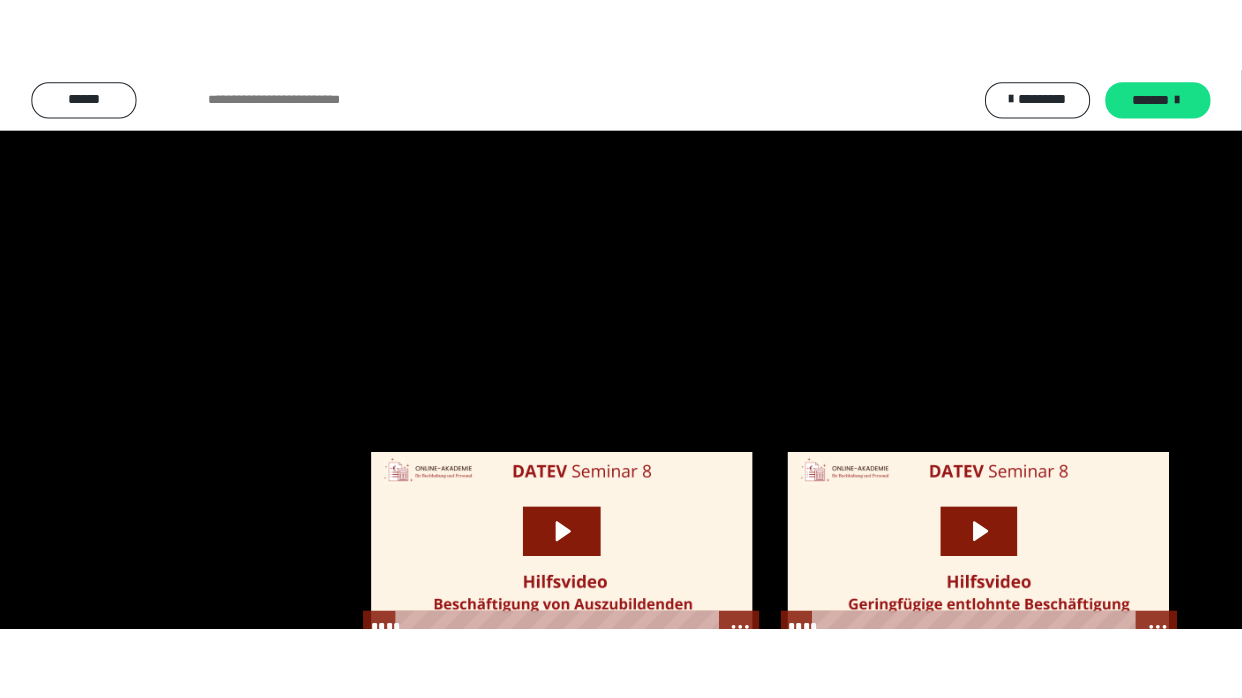 scroll, scrollTop: 2730, scrollLeft: 0, axis: vertical 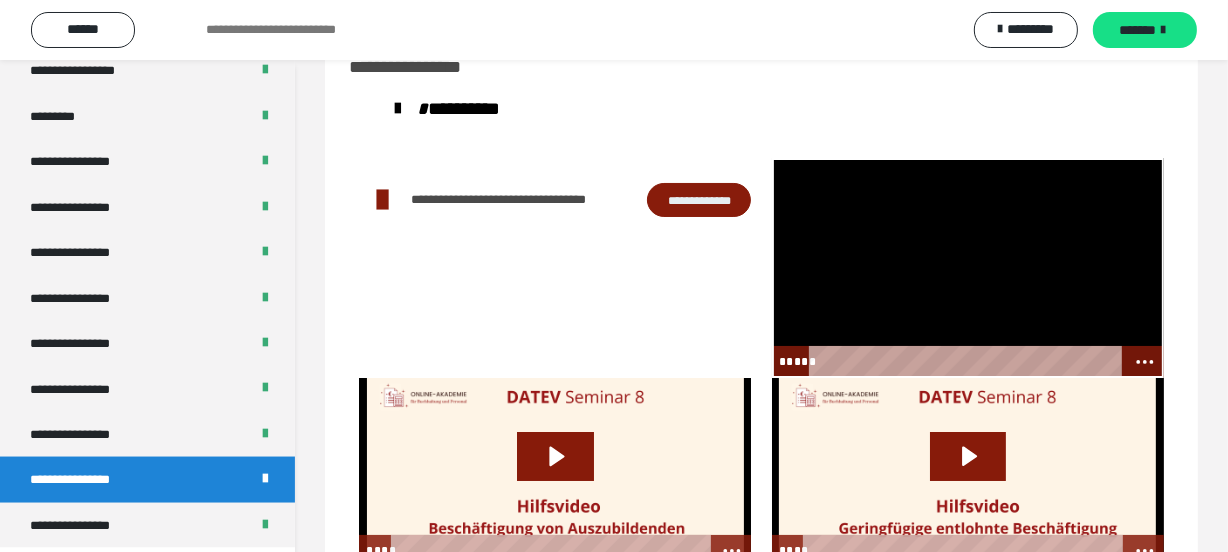 click at bounding box center [968, 268] 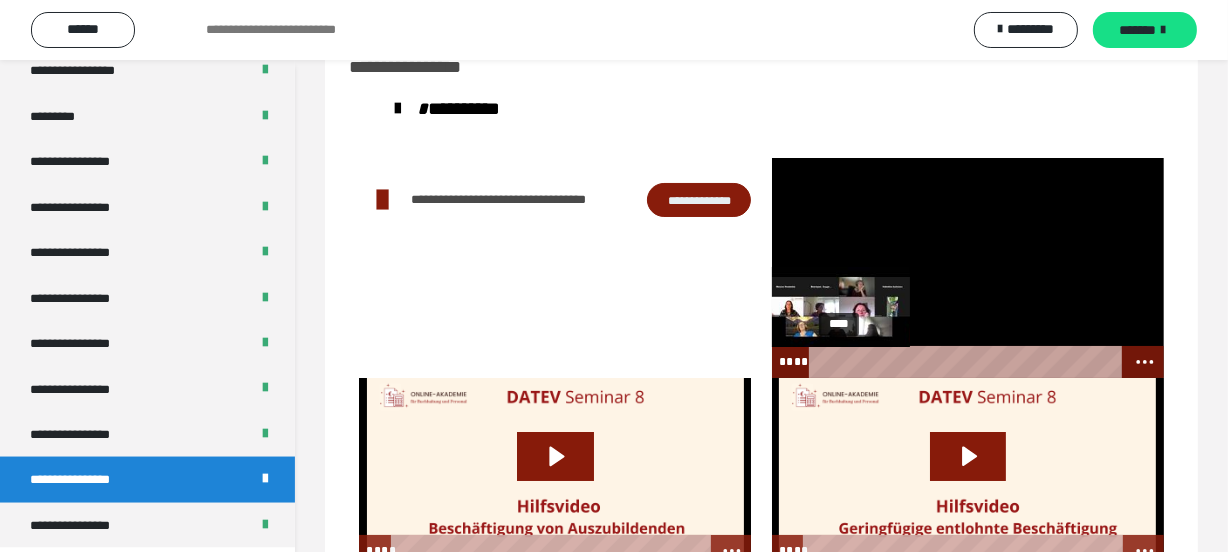 click on "****" at bounding box center [967, 362] 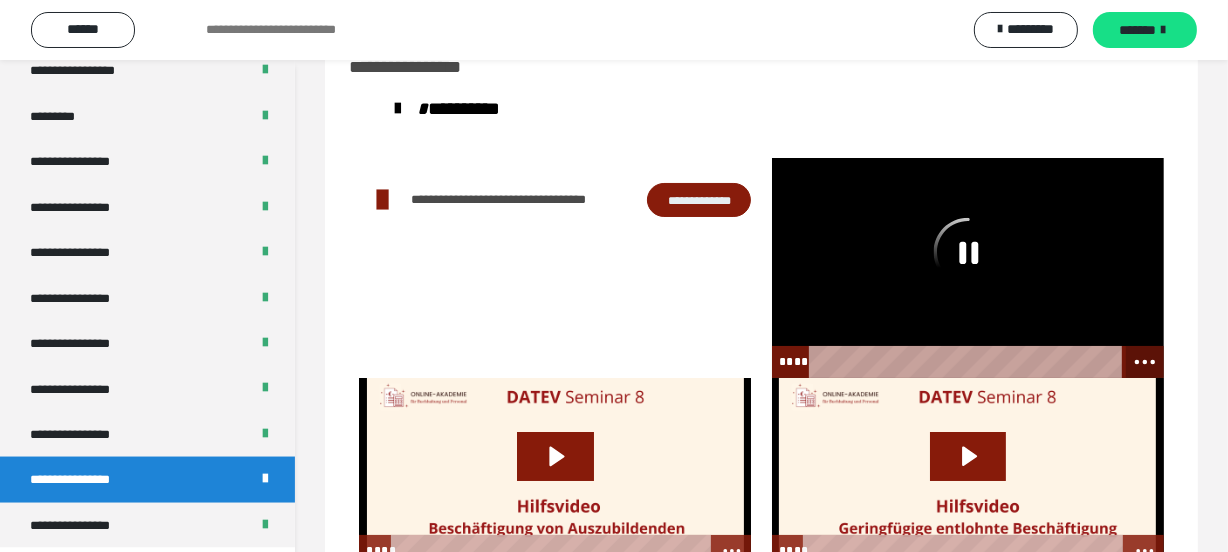 click 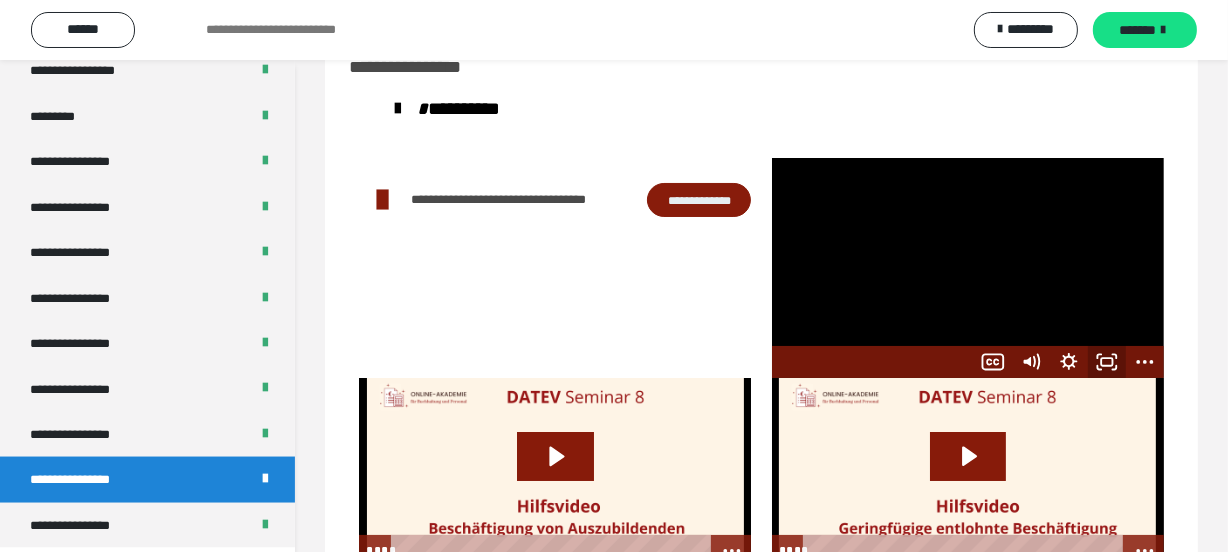 click 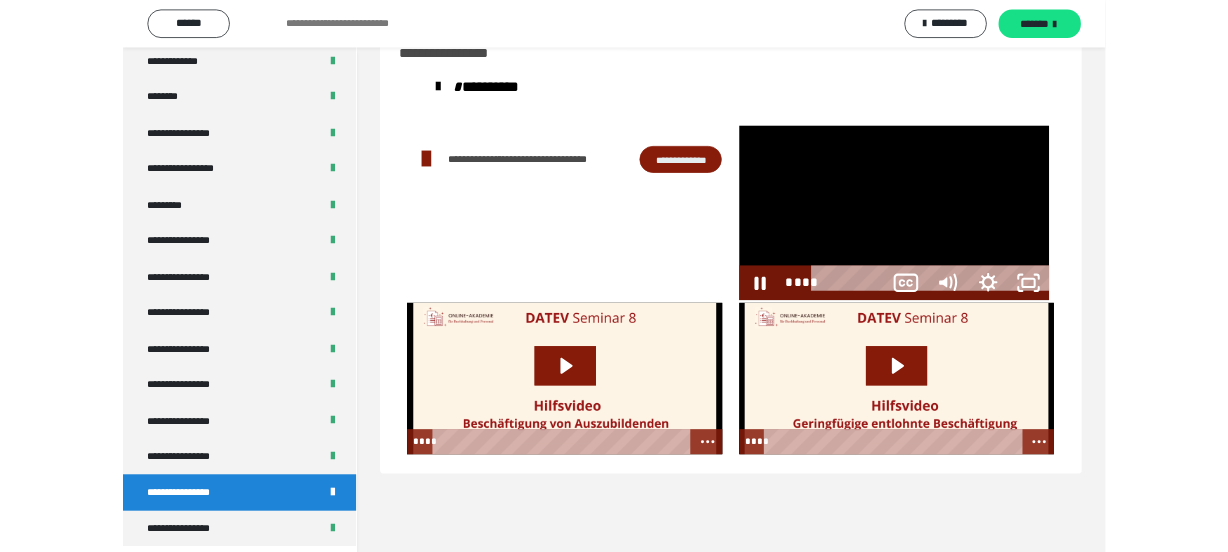 scroll, scrollTop: 2584, scrollLeft: 0, axis: vertical 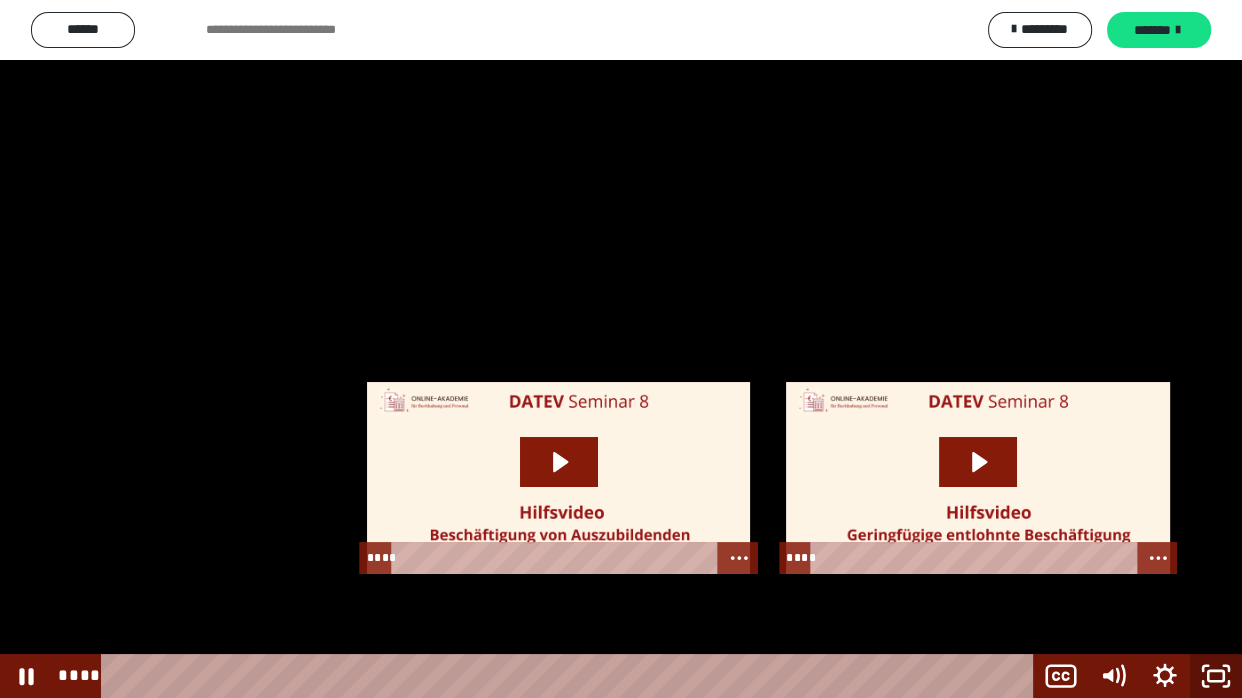 click 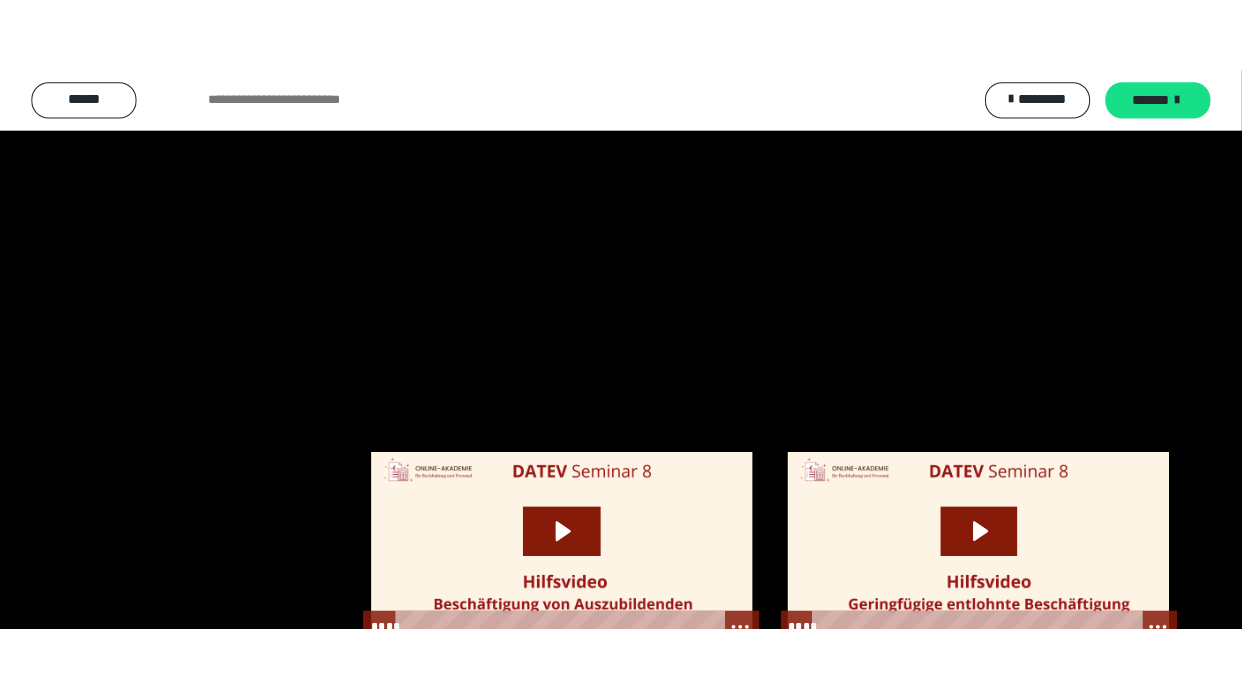 scroll, scrollTop: 2730, scrollLeft: 0, axis: vertical 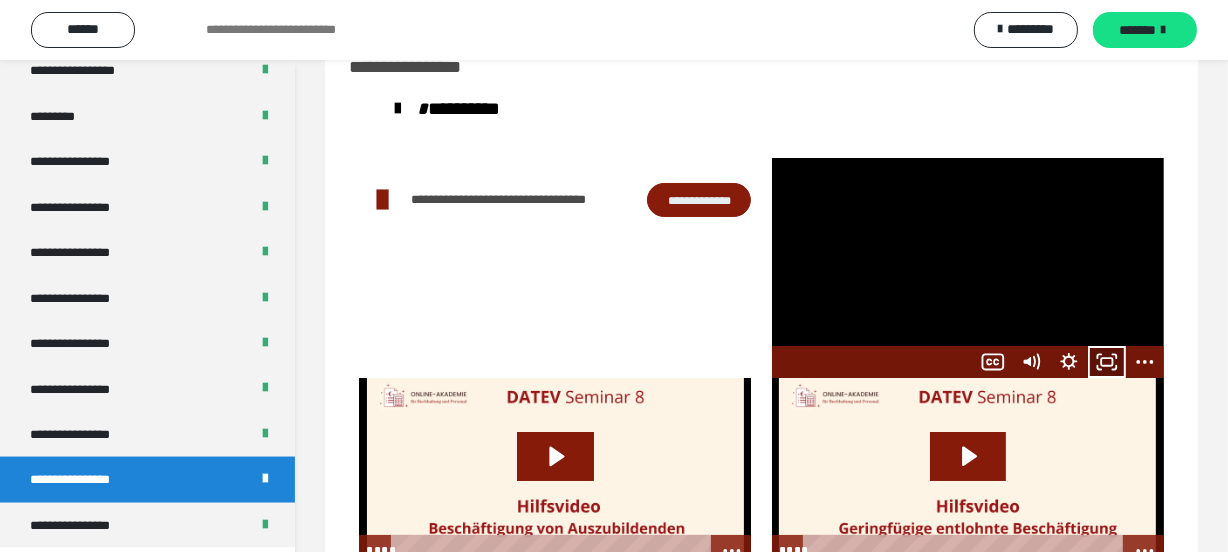 click 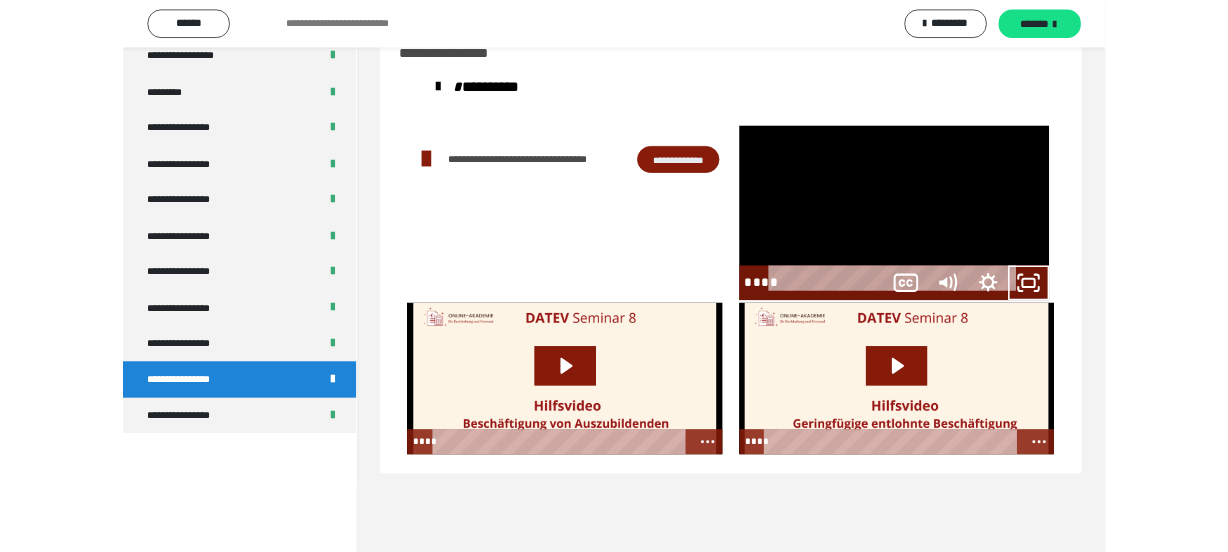 scroll, scrollTop: 2584, scrollLeft: 0, axis: vertical 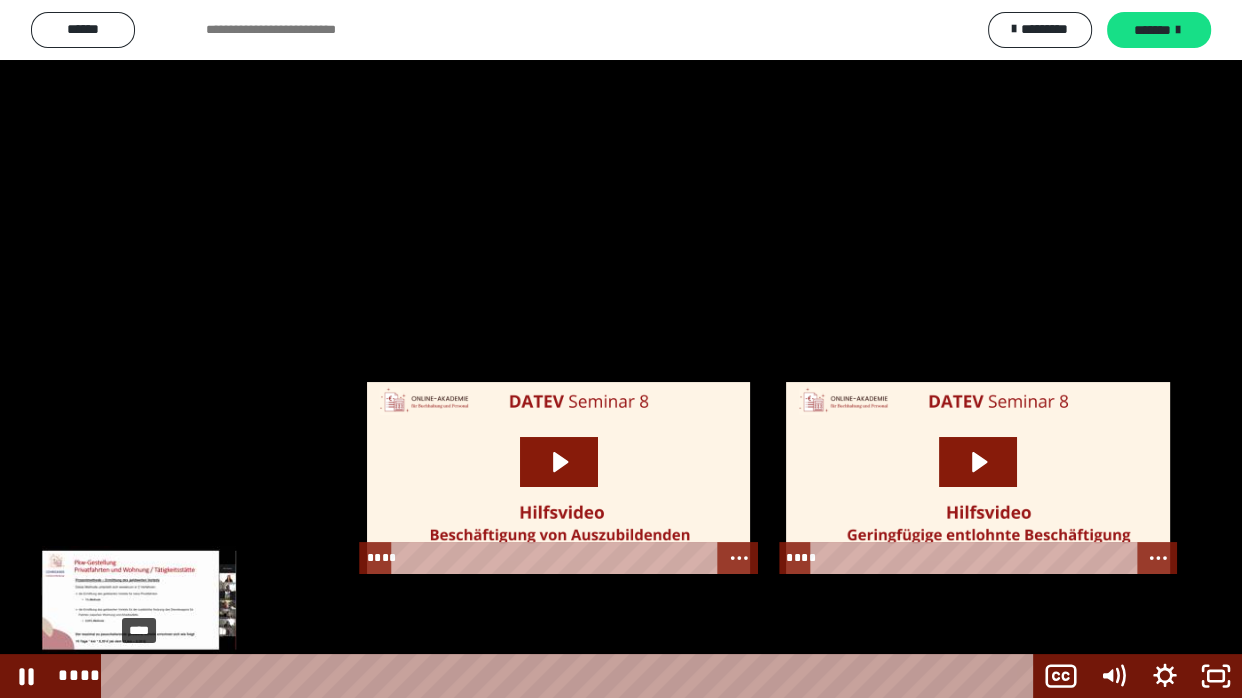 click on "****" at bounding box center [572, 676] 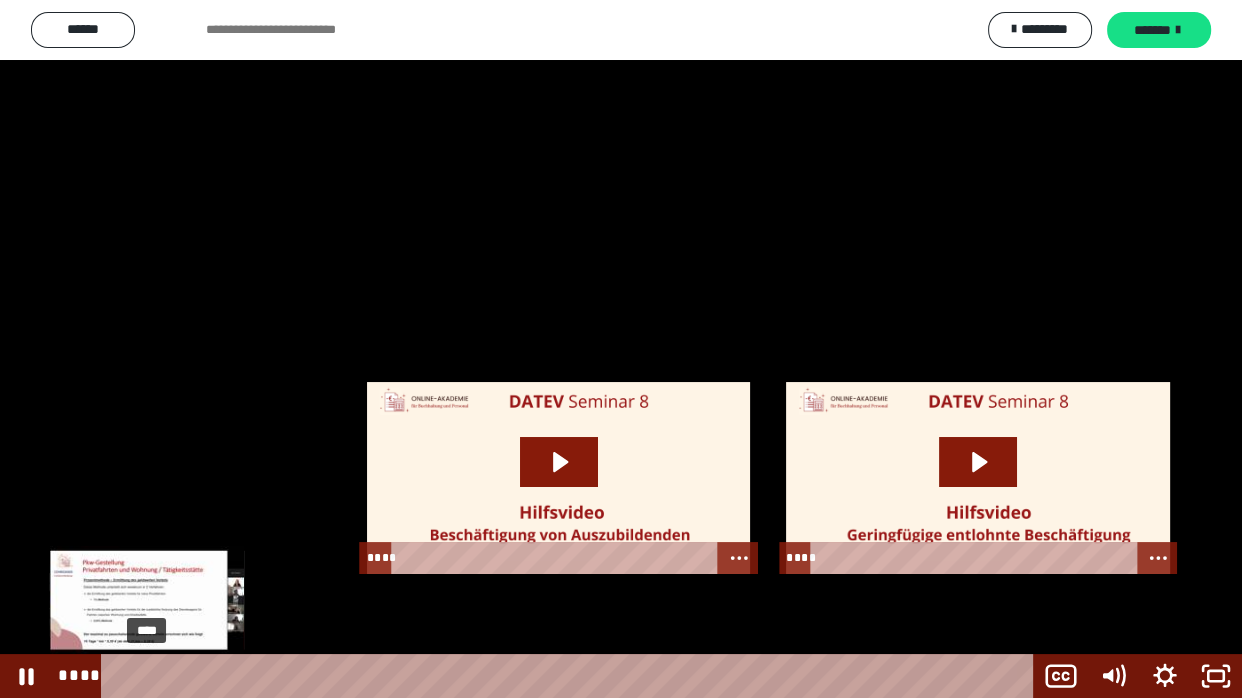 click at bounding box center [147, 676] 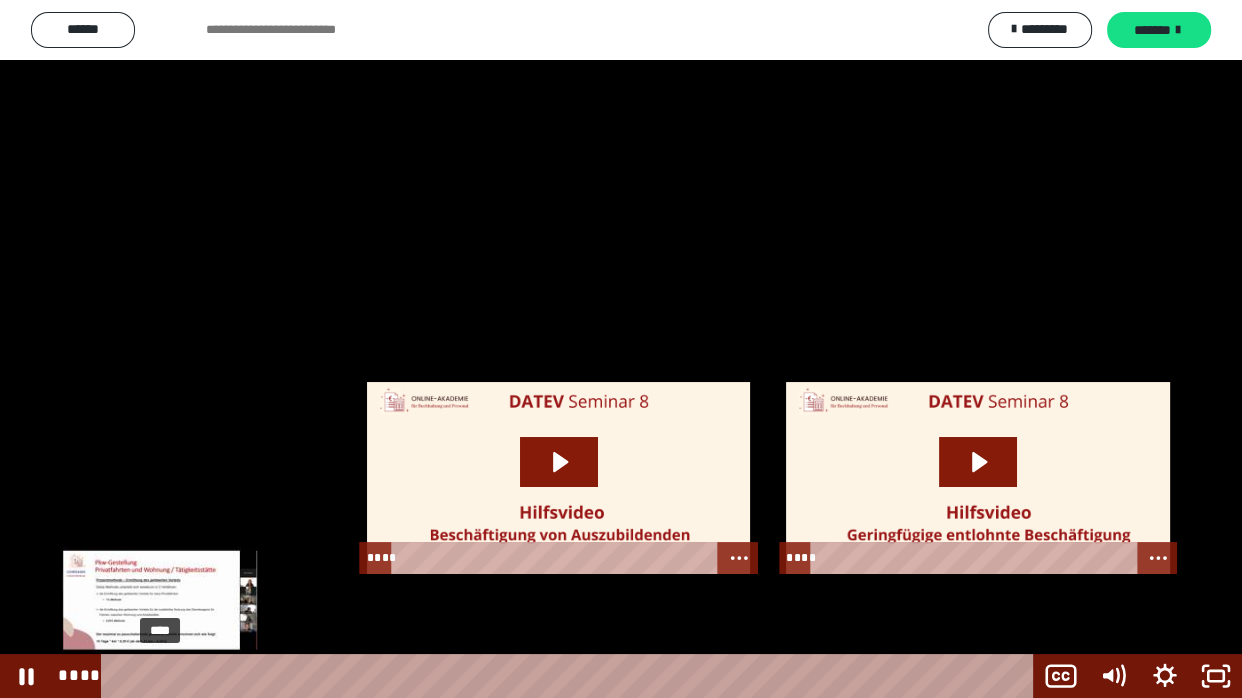 click on "****" at bounding box center [572, 676] 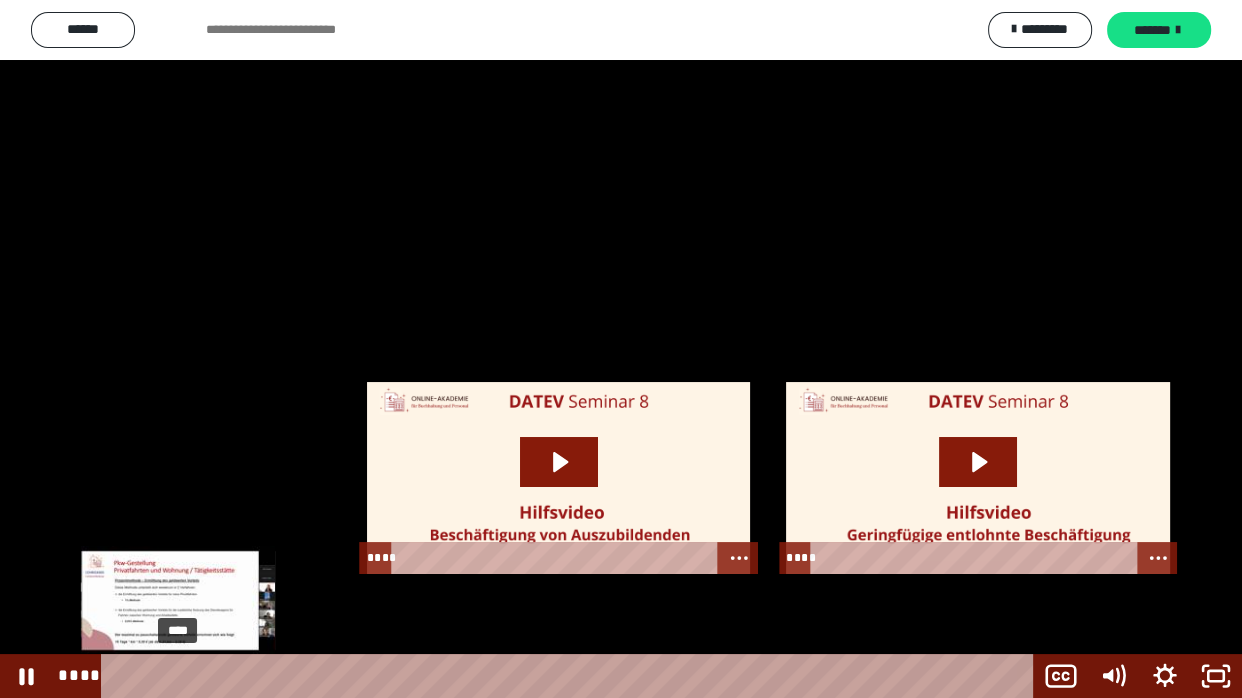 click on "****" at bounding box center (572, 676) 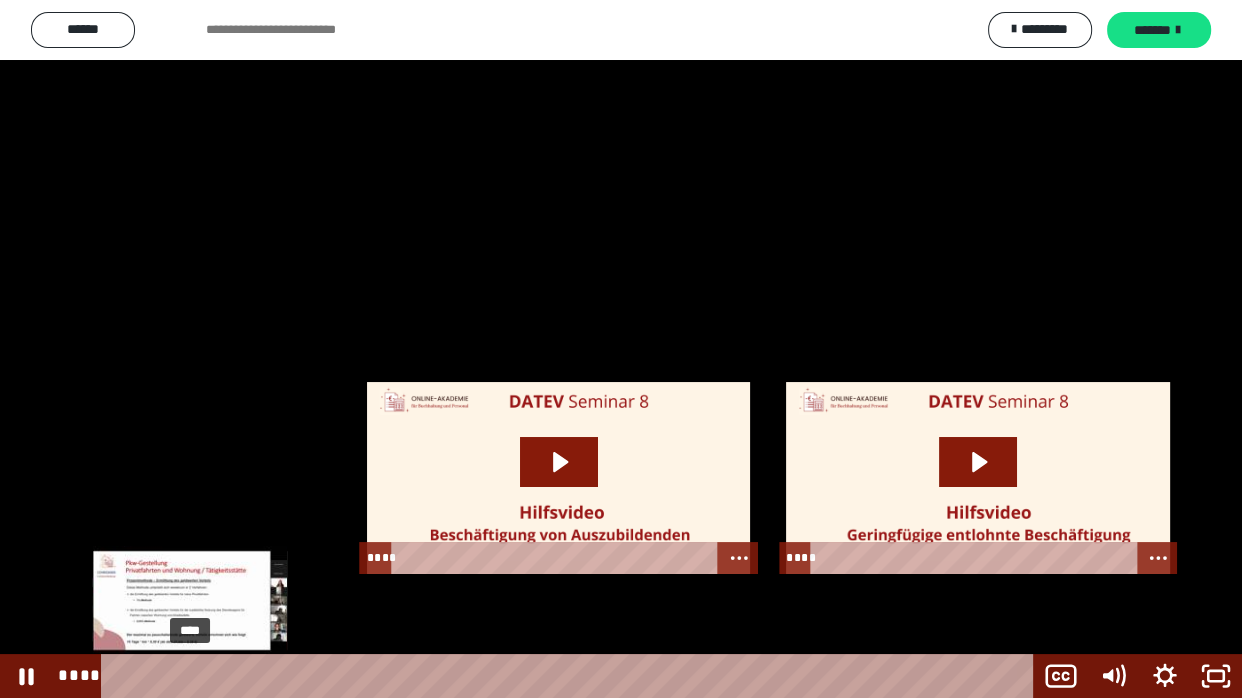 click on "****" at bounding box center [572, 676] 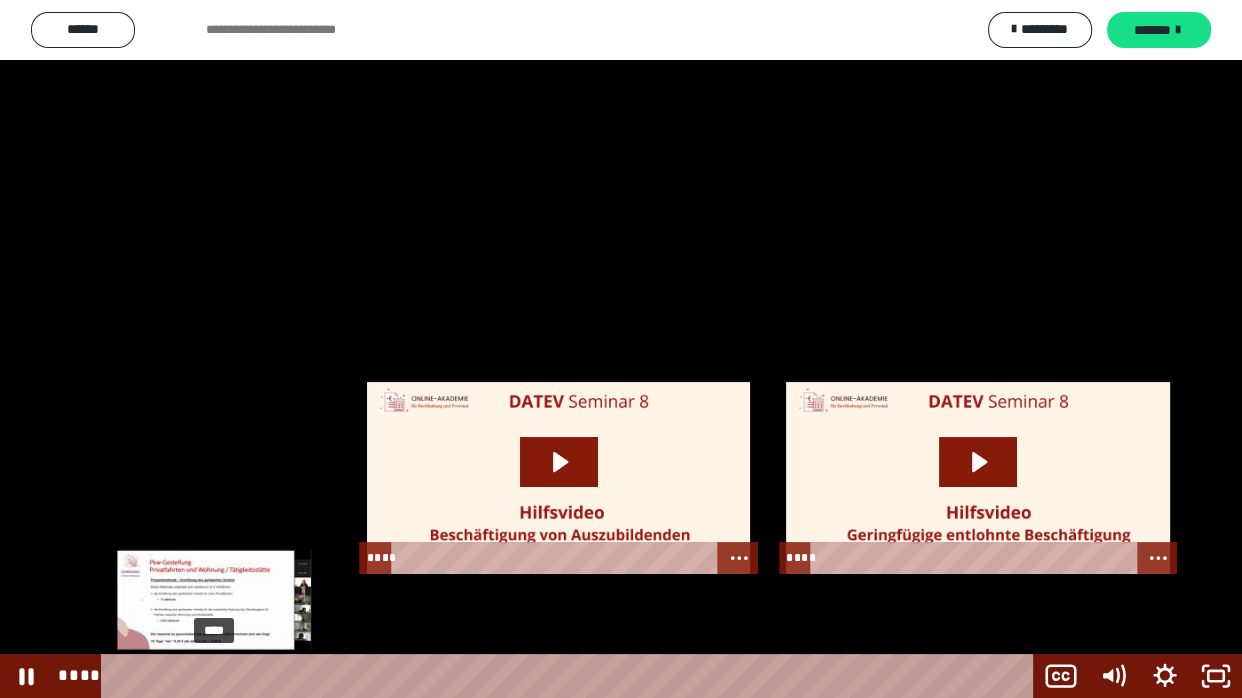 click on "****" at bounding box center (572, 676) 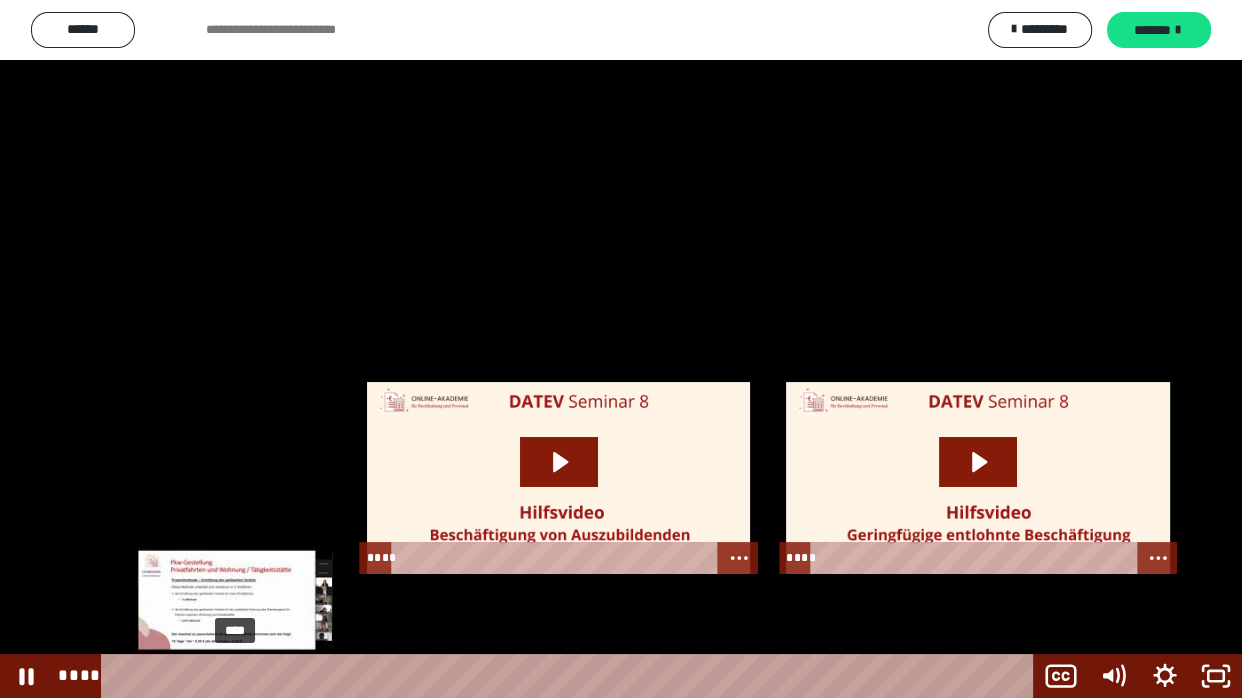 click on "****" at bounding box center [572, 676] 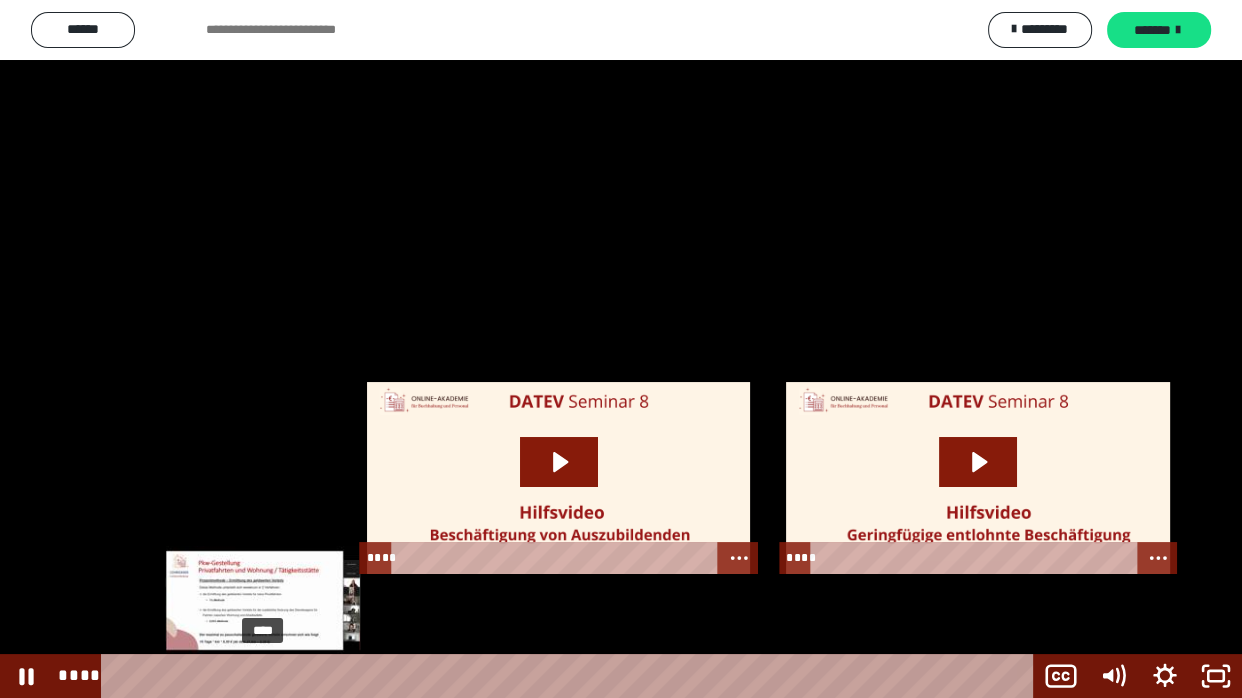 click on "****" at bounding box center (572, 676) 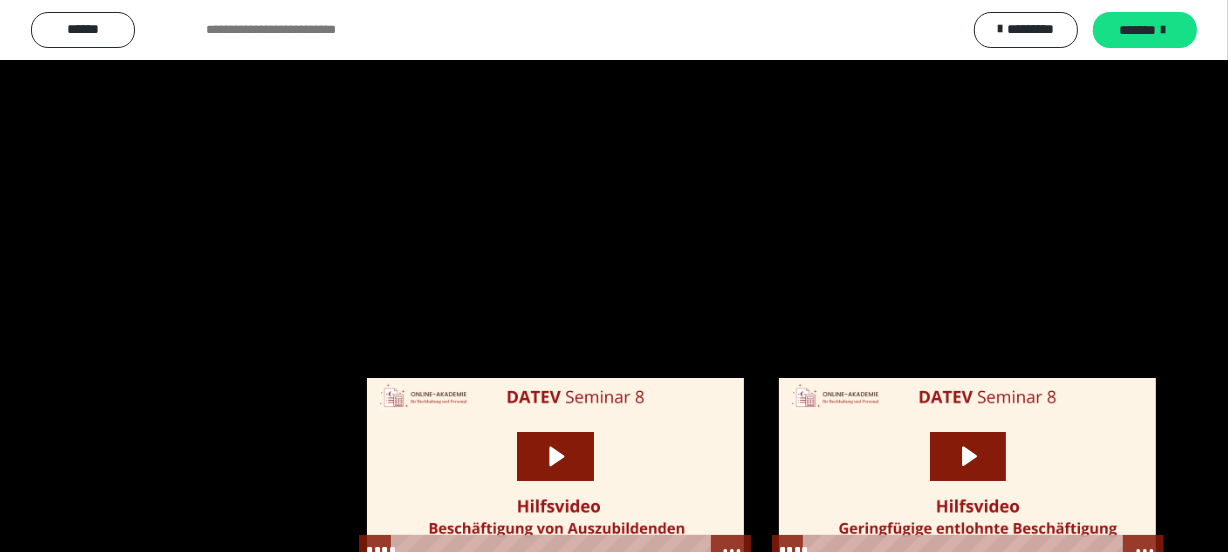 scroll, scrollTop: 2730, scrollLeft: 0, axis: vertical 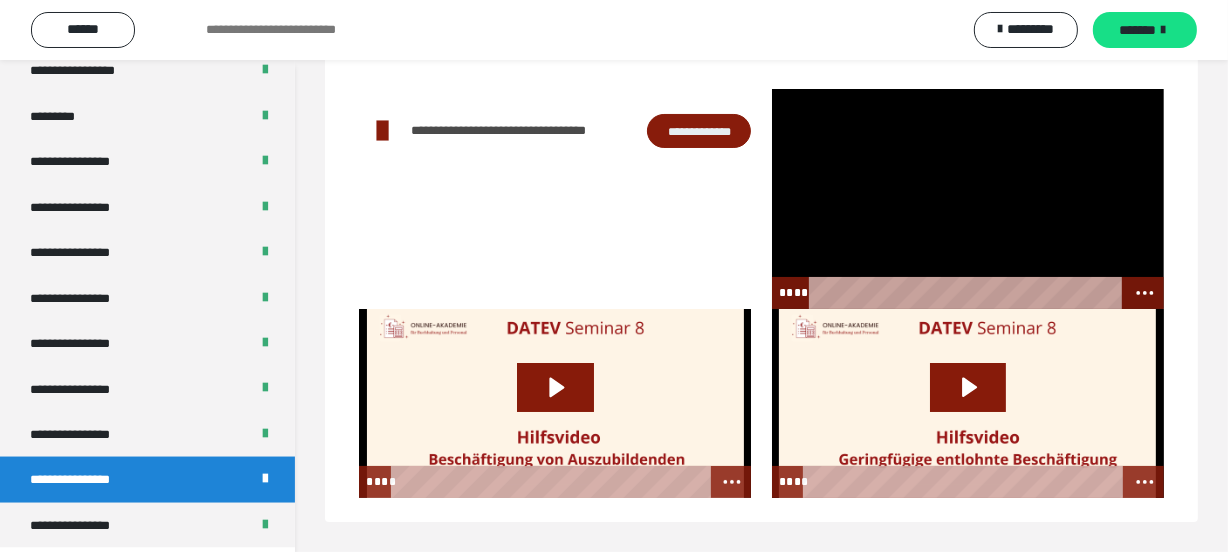click at bounding box center (968, 199) 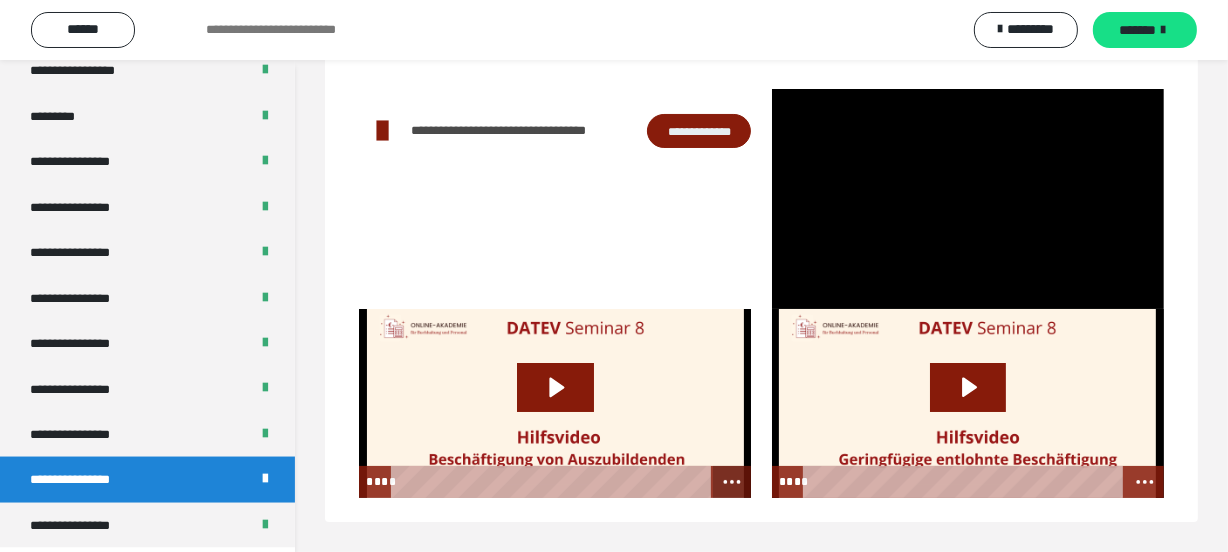 click 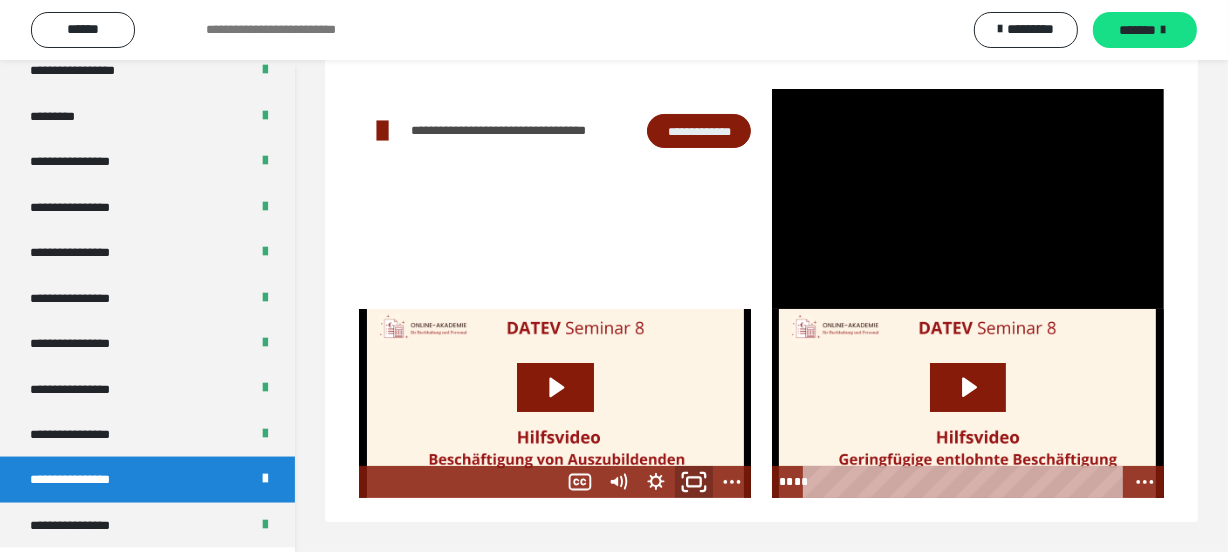 click 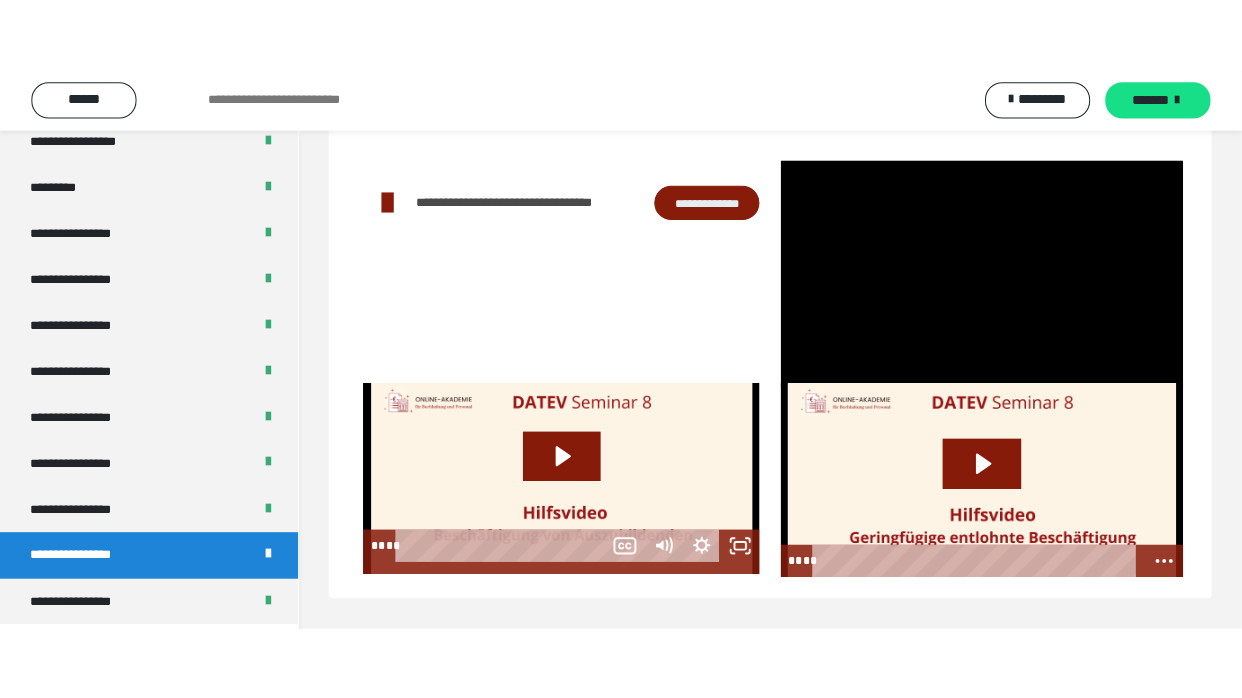 scroll, scrollTop: 60, scrollLeft: 0, axis: vertical 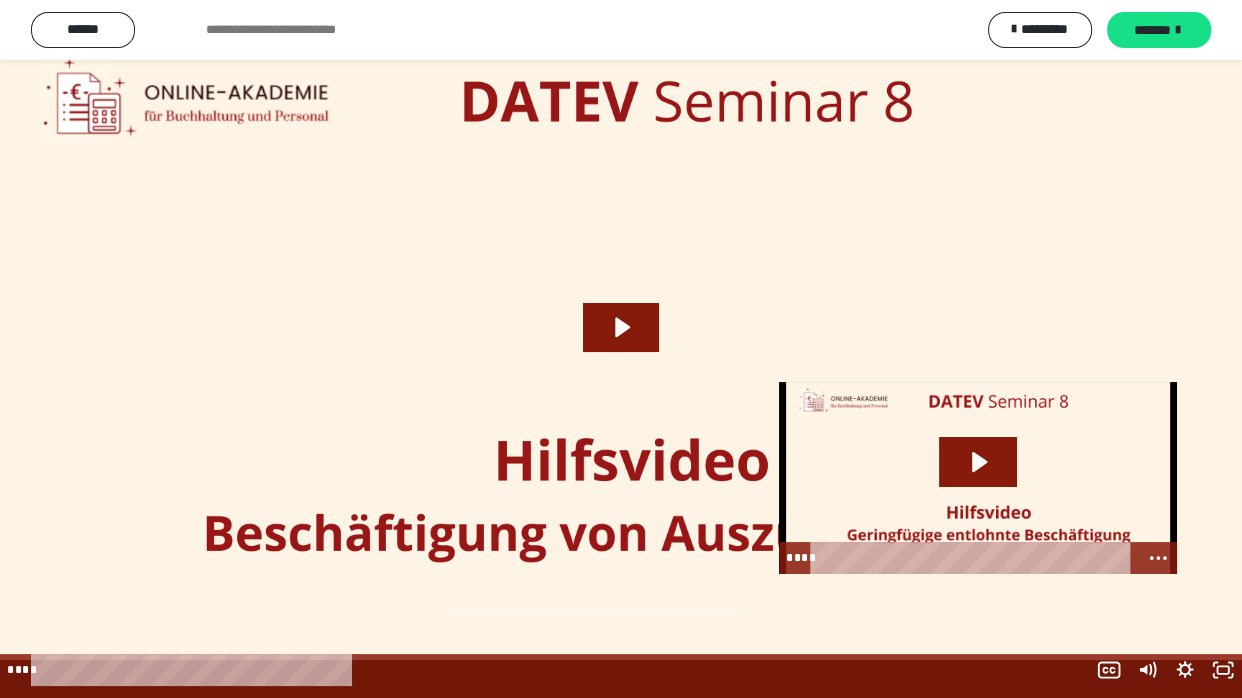 type 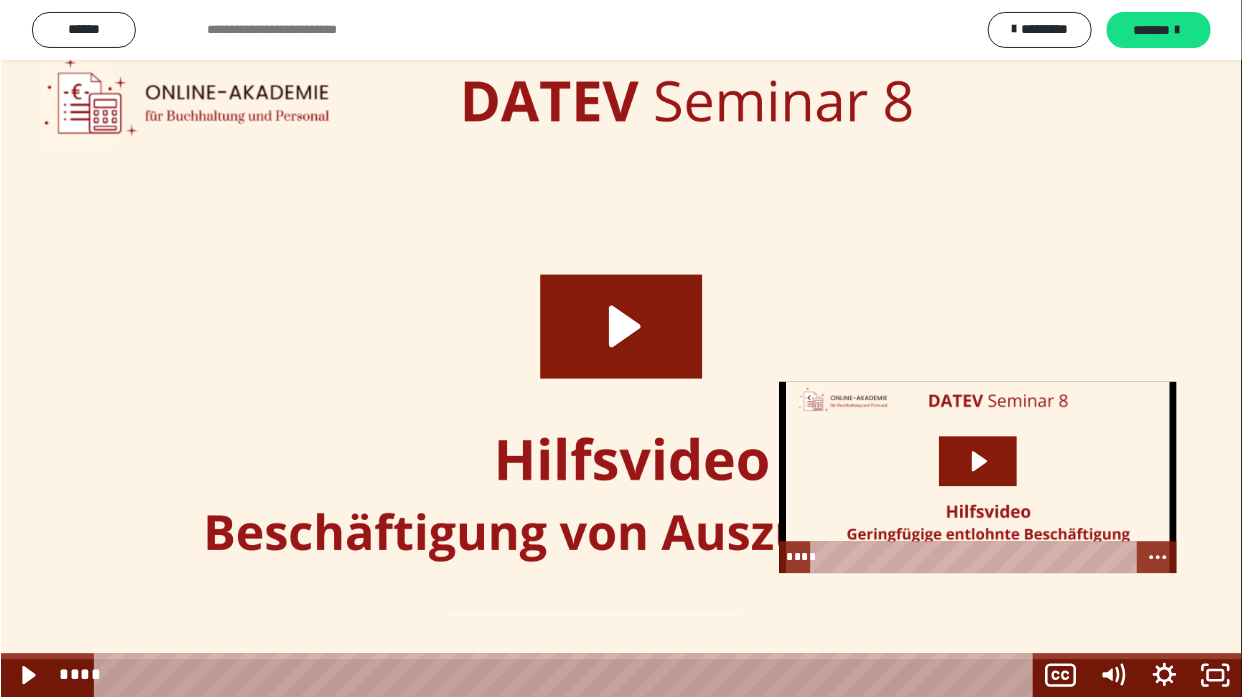 scroll, scrollTop: 2584, scrollLeft: 0, axis: vertical 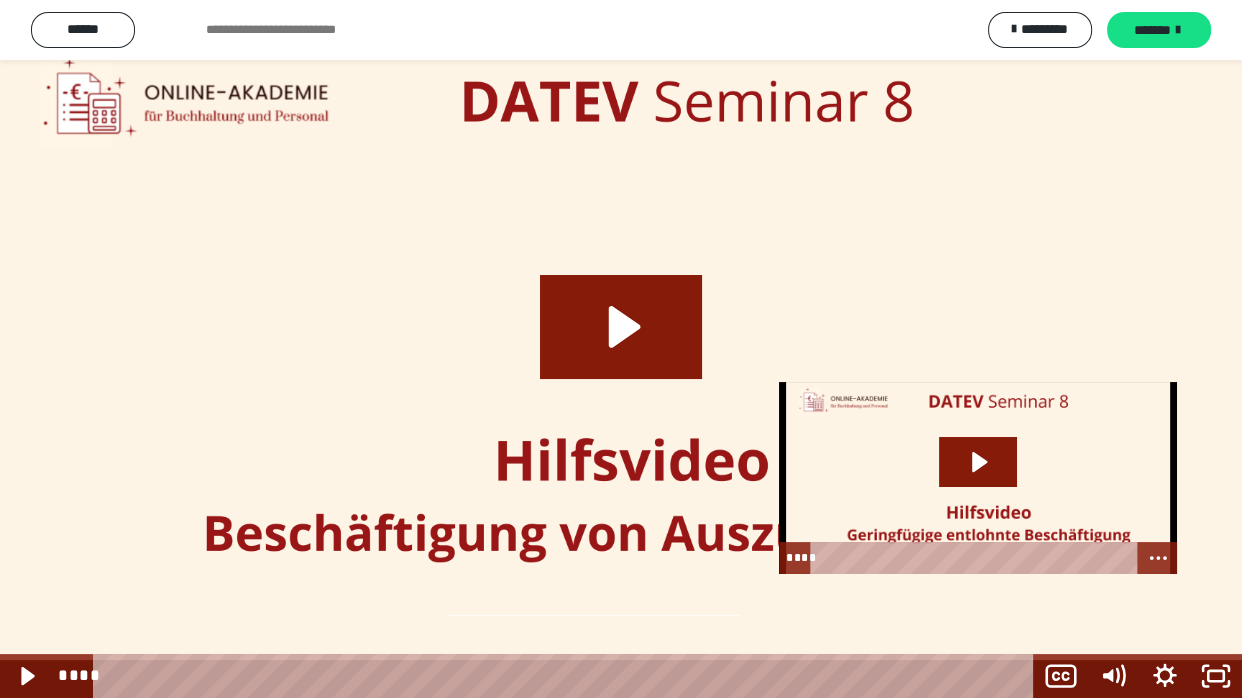 drag, startPoint x: 5, startPoint y: 500, endPoint x: 21, endPoint y: 556, distance: 58.24088 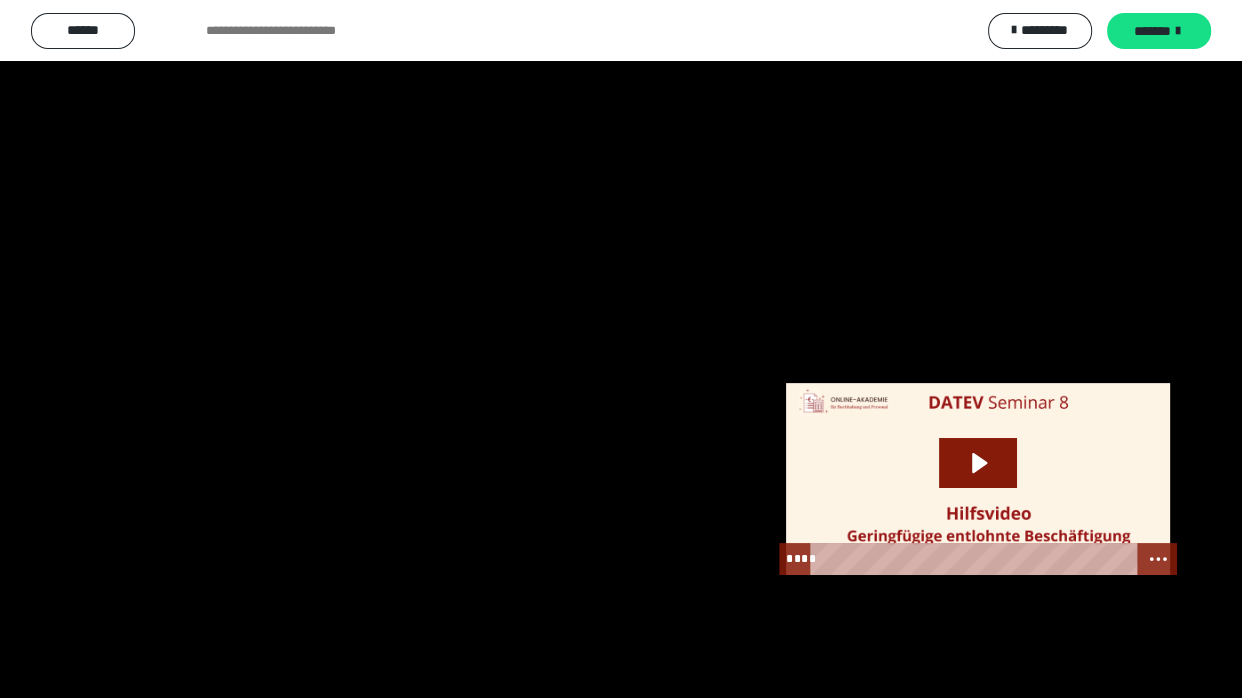 scroll, scrollTop: 2585, scrollLeft: 0, axis: vertical 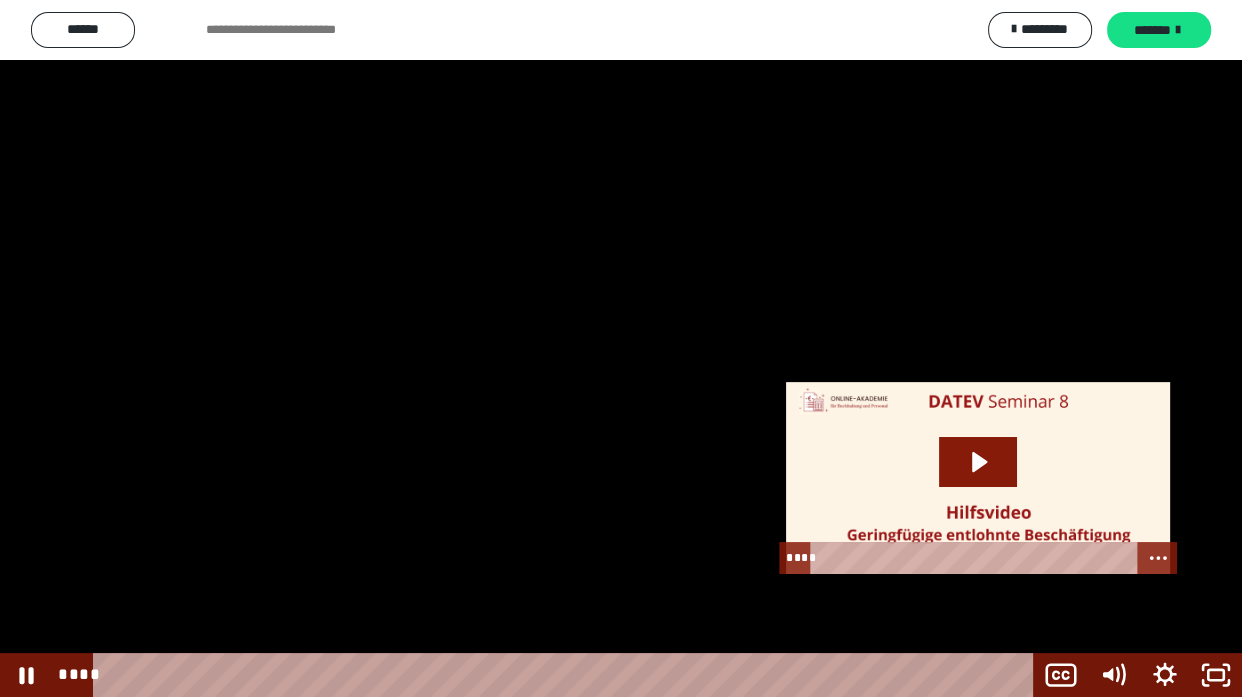 drag, startPoint x: 745, startPoint y: 26, endPoint x: 632, endPoint y: 23, distance: 113.03982 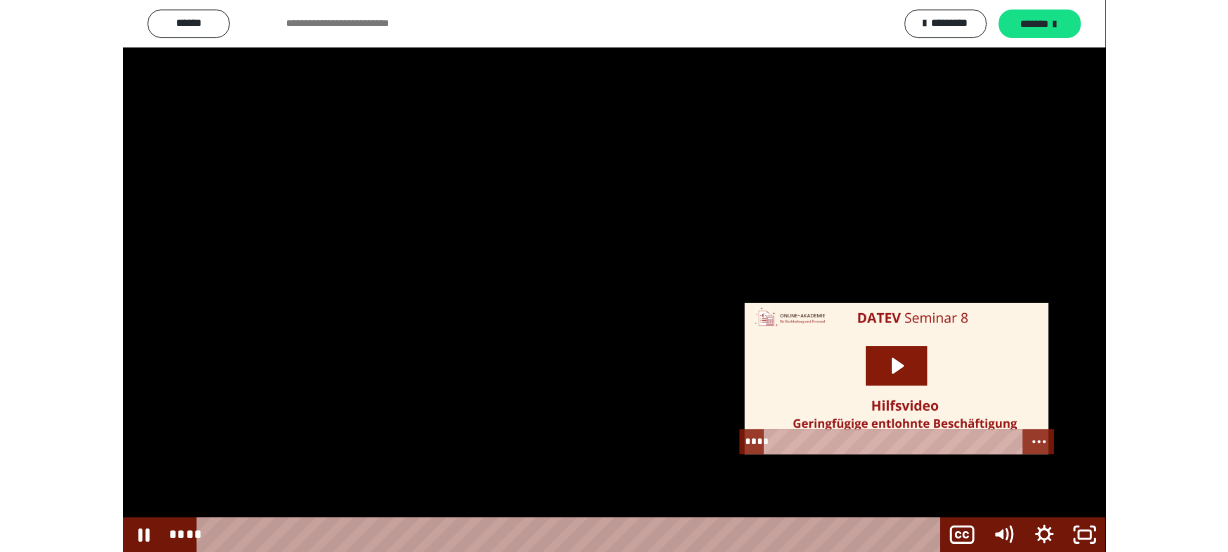 scroll, scrollTop: 2584, scrollLeft: 0, axis: vertical 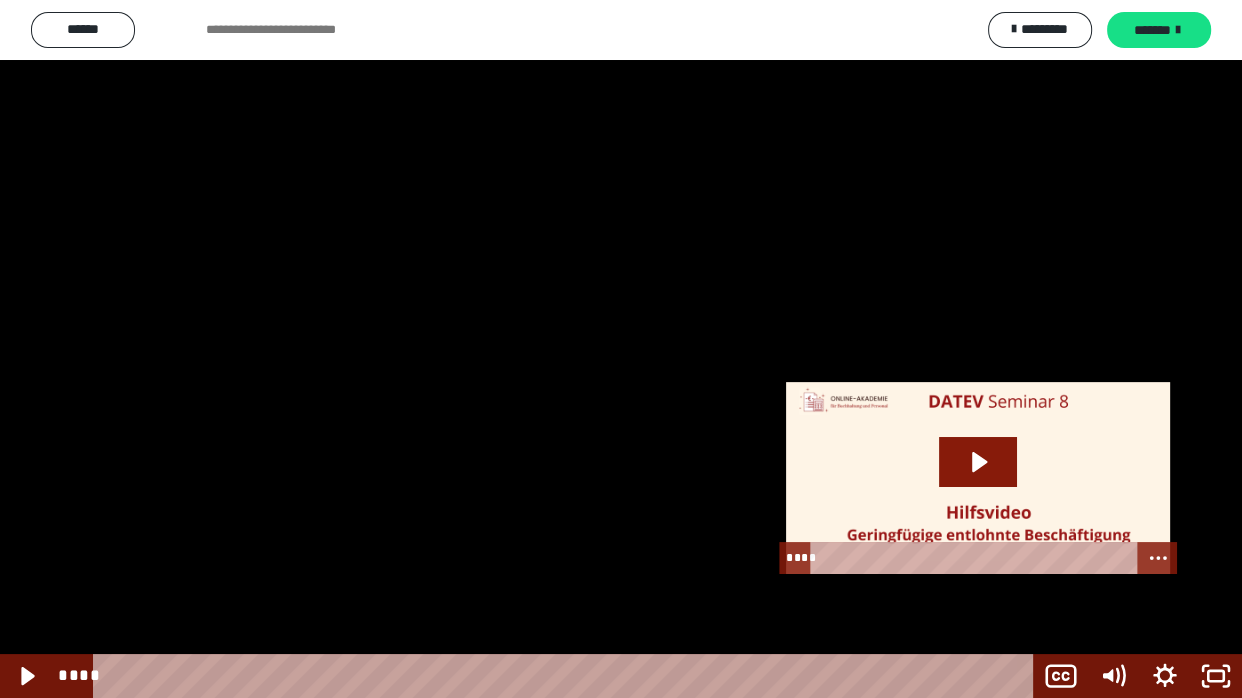 click at bounding box center [621, 349] 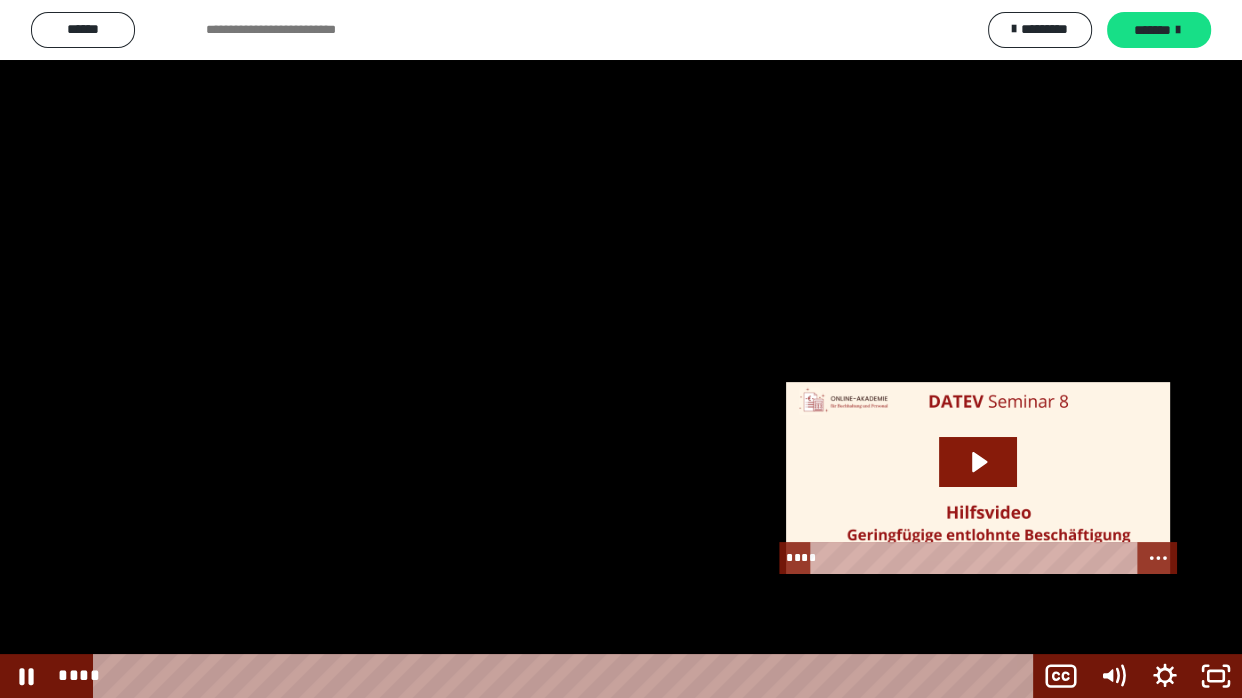 click at bounding box center (621, 349) 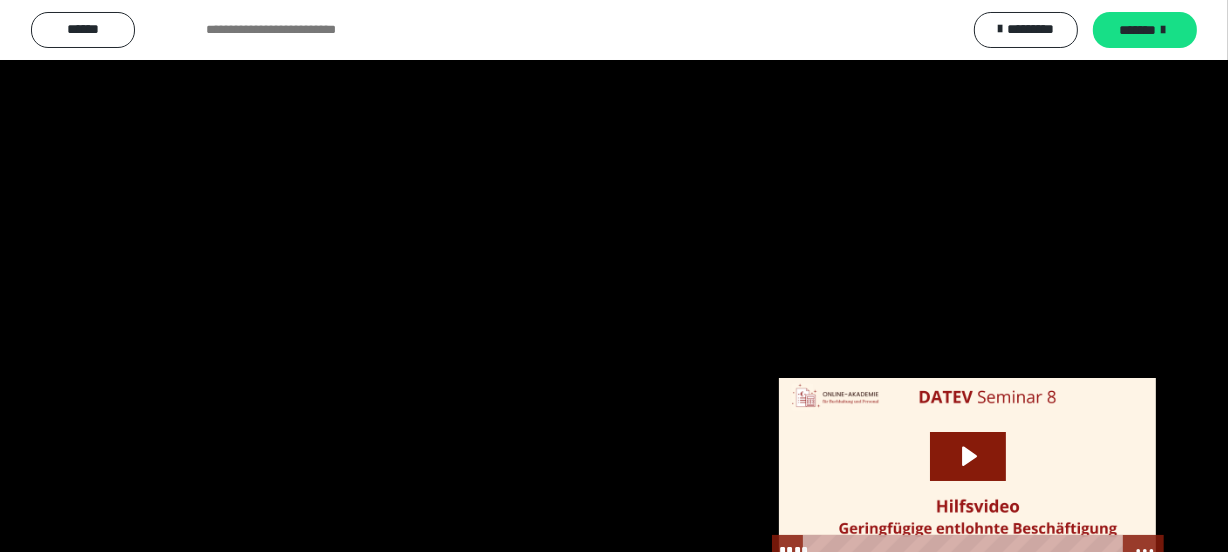 scroll, scrollTop: 2730, scrollLeft: 0, axis: vertical 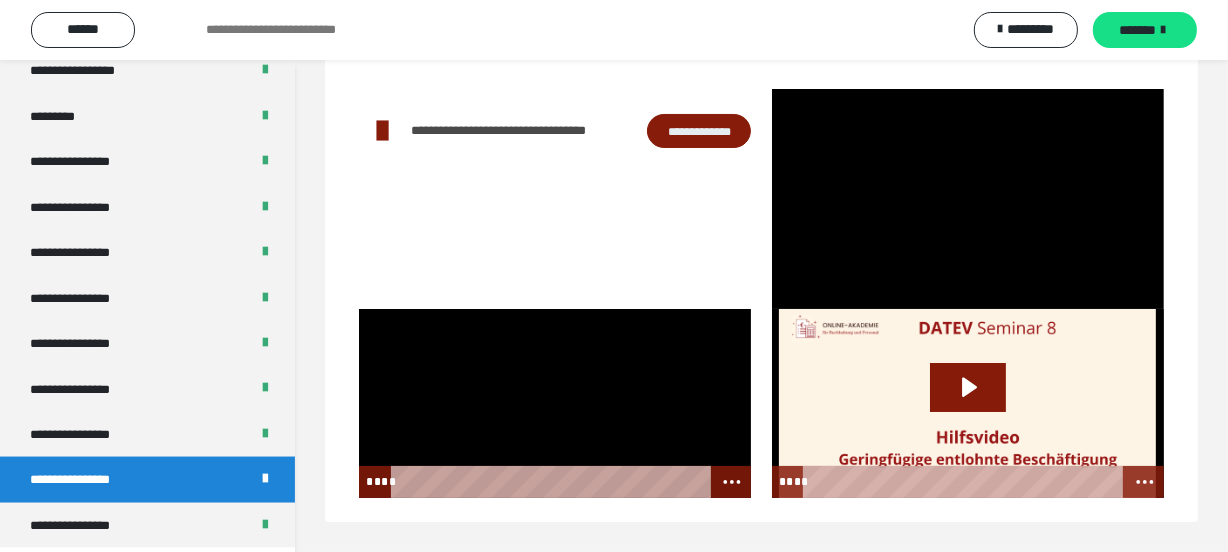 click at bounding box center (968, 403) 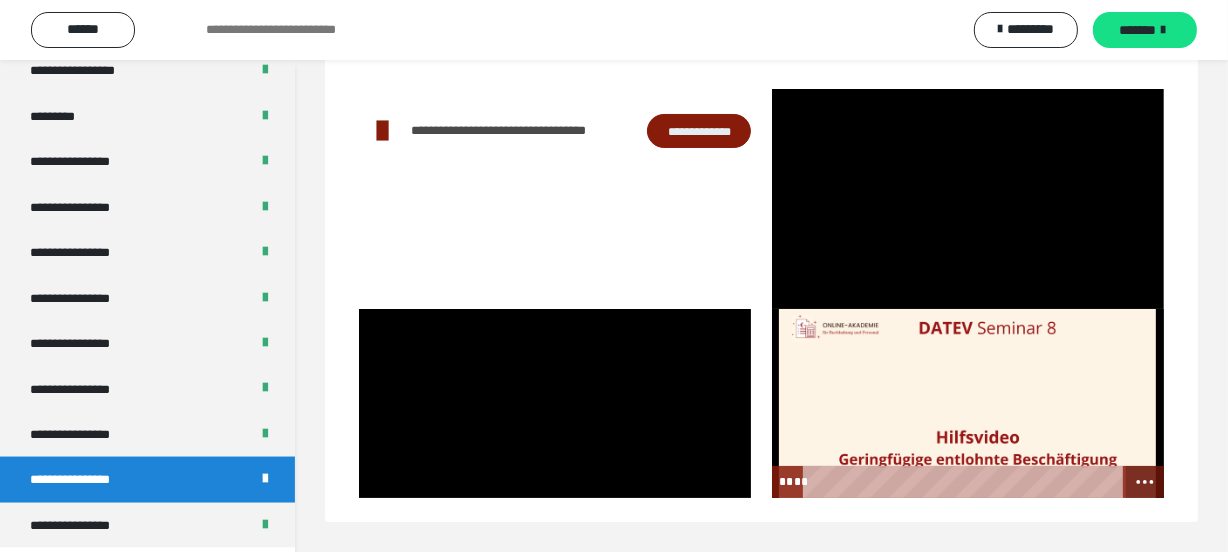 click 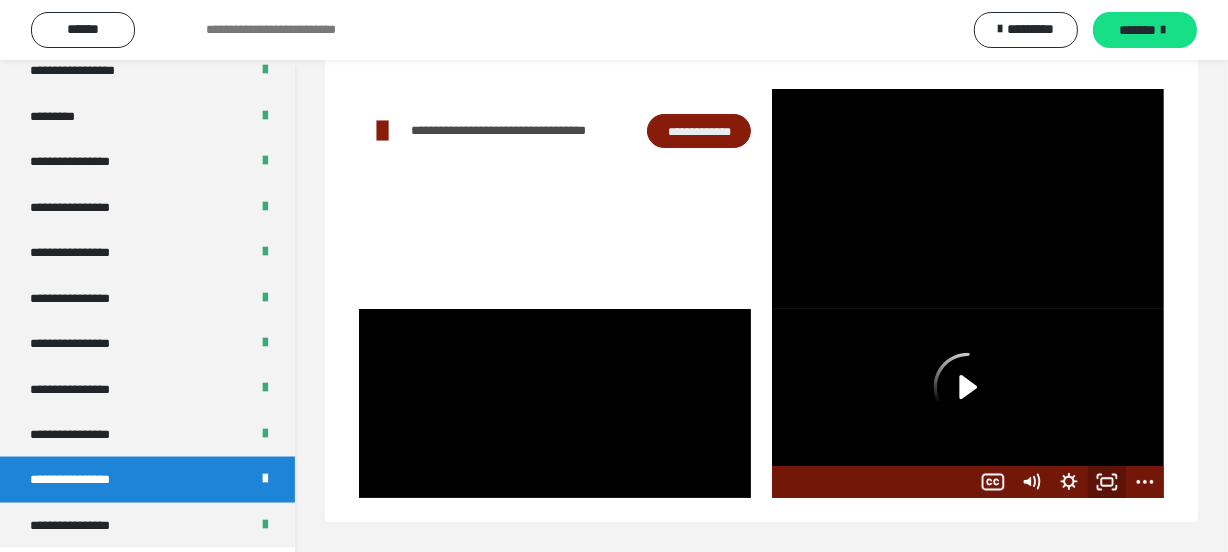 drag, startPoint x: 1115, startPoint y: 479, endPoint x: 219, endPoint y: 697, distance: 922.1388 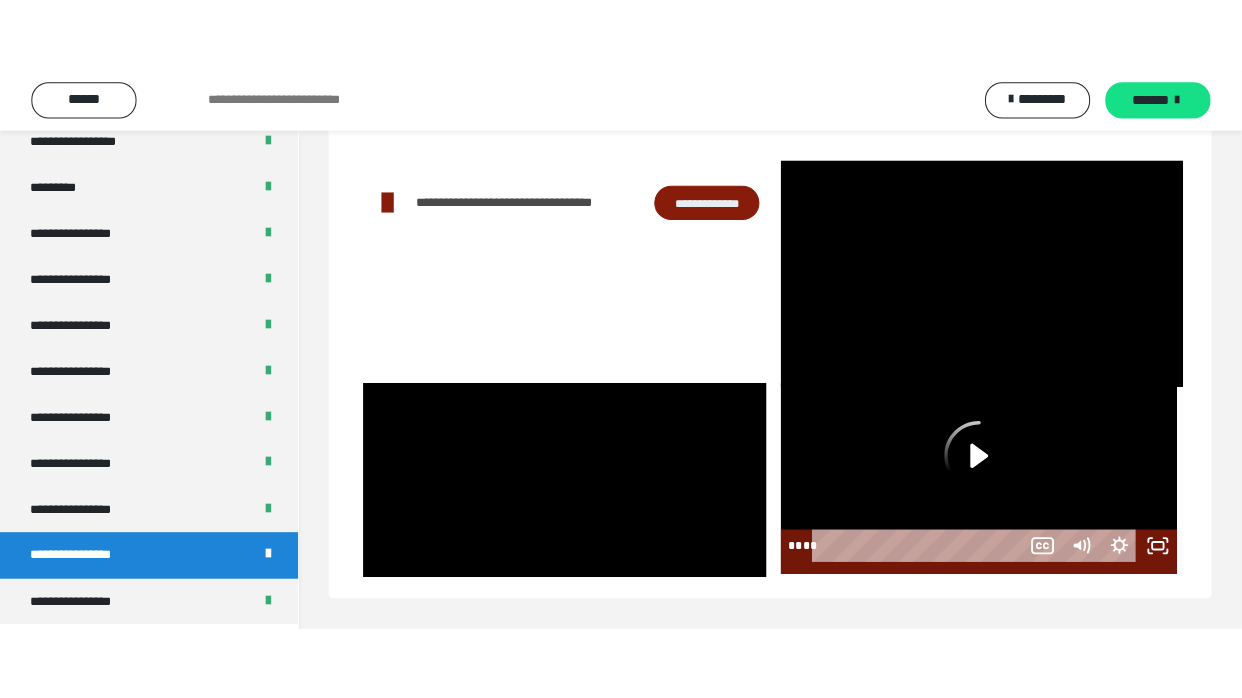 scroll, scrollTop: 60, scrollLeft: 0, axis: vertical 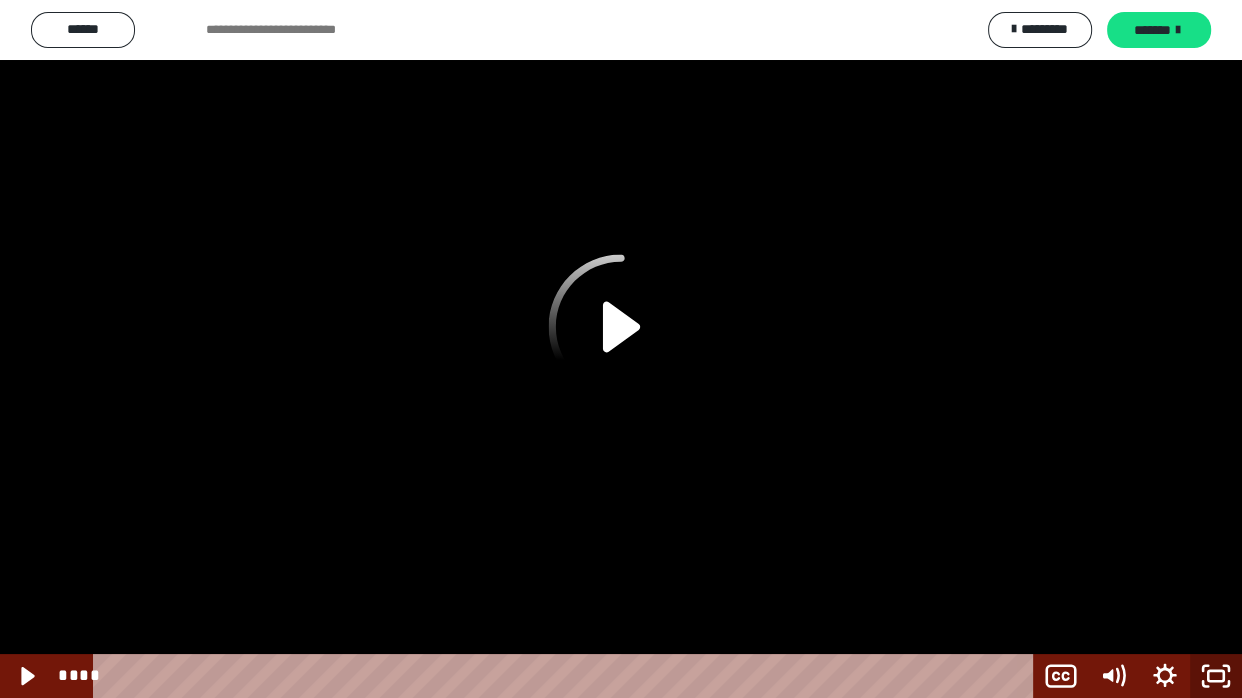click 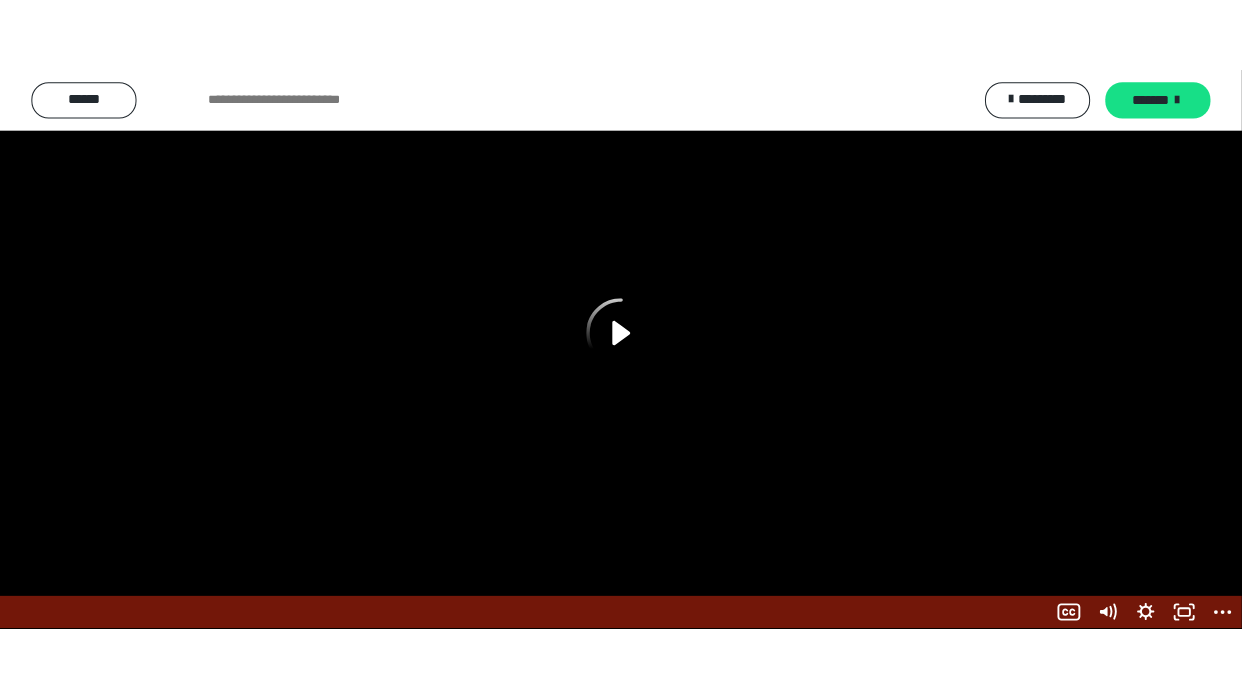 scroll, scrollTop: 2730, scrollLeft: 0, axis: vertical 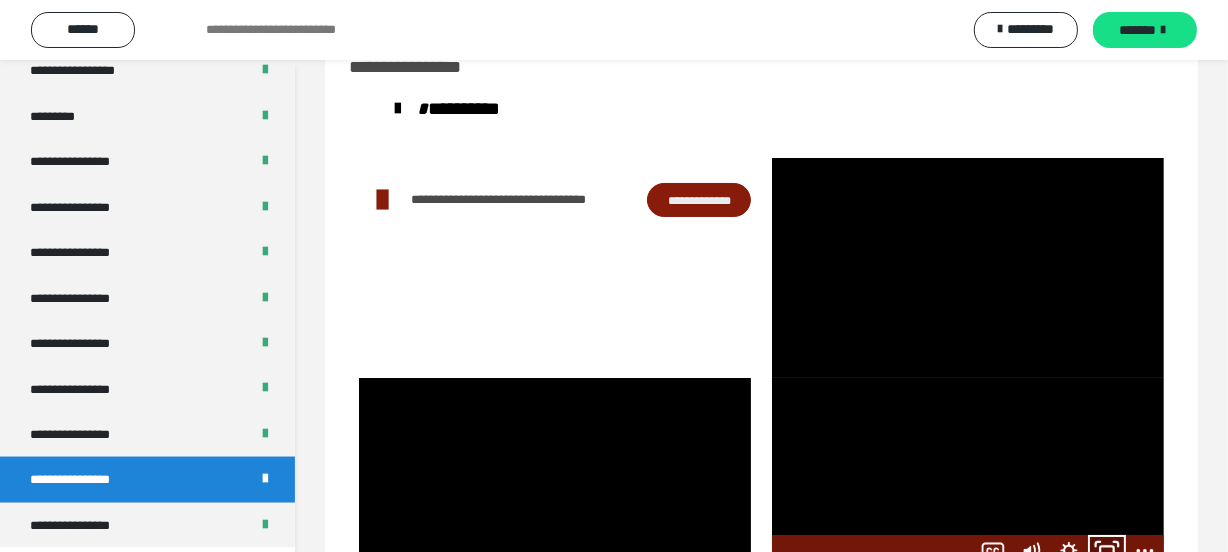 click 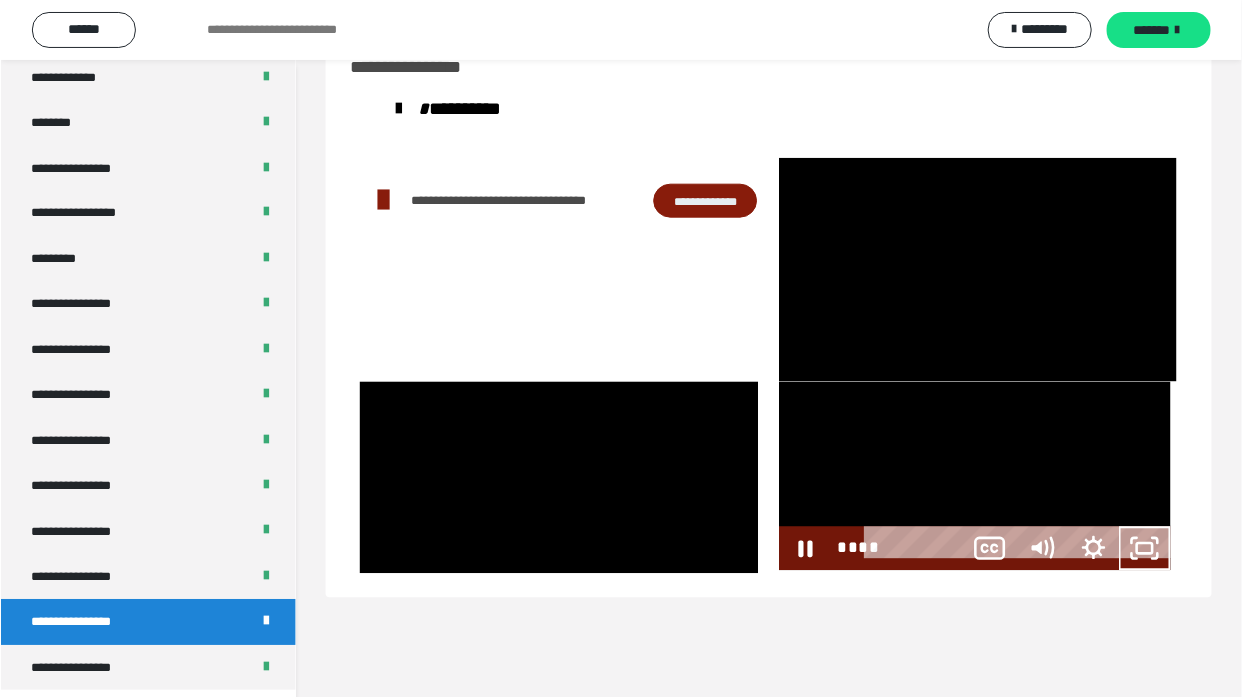 scroll, scrollTop: 2584, scrollLeft: 0, axis: vertical 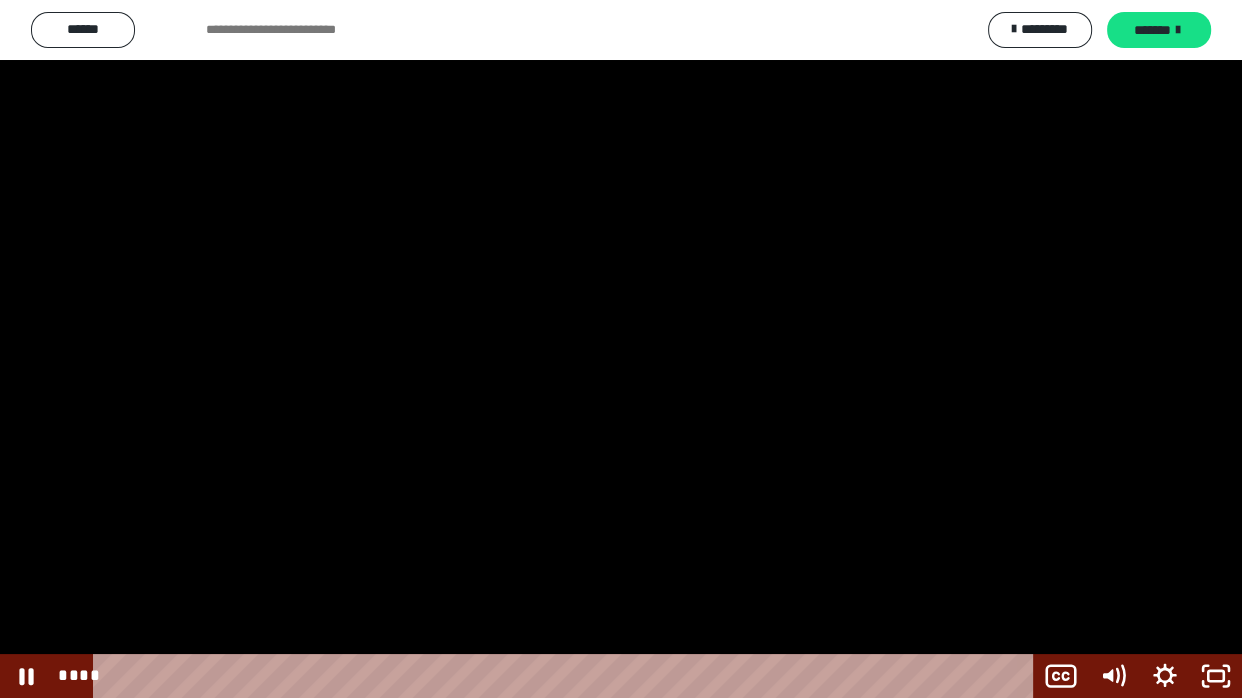 drag, startPoint x: 50, startPoint y: 28, endPoint x: 7, endPoint y: 25, distance: 43.104523 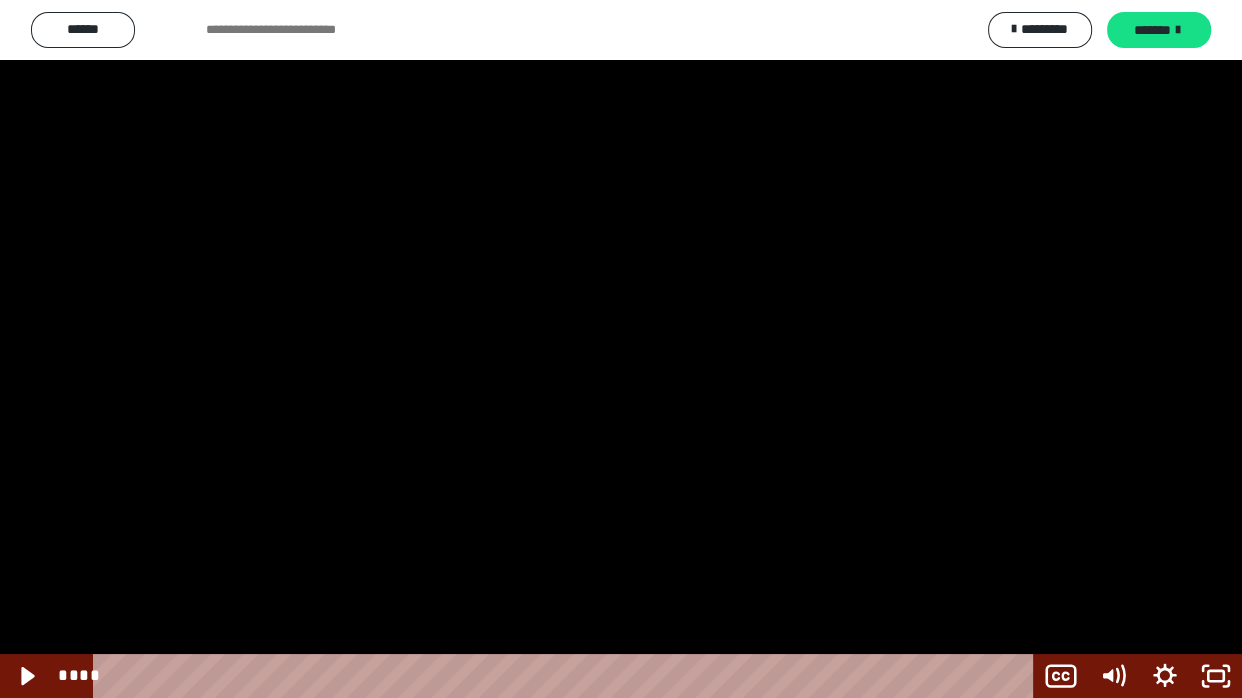 drag, startPoint x: 45, startPoint y: 40, endPoint x: 91, endPoint y: 376, distance: 339.1342 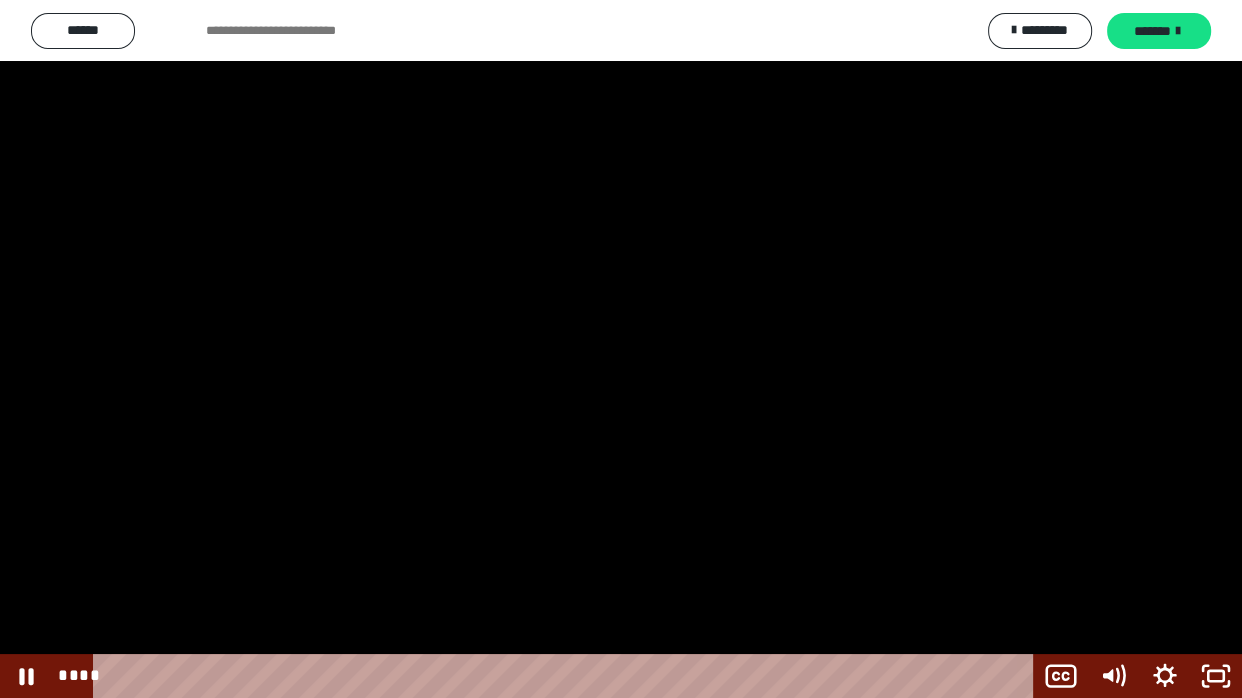 scroll, scrollTop: 2585, scrollLeft: 0, axis: vertical 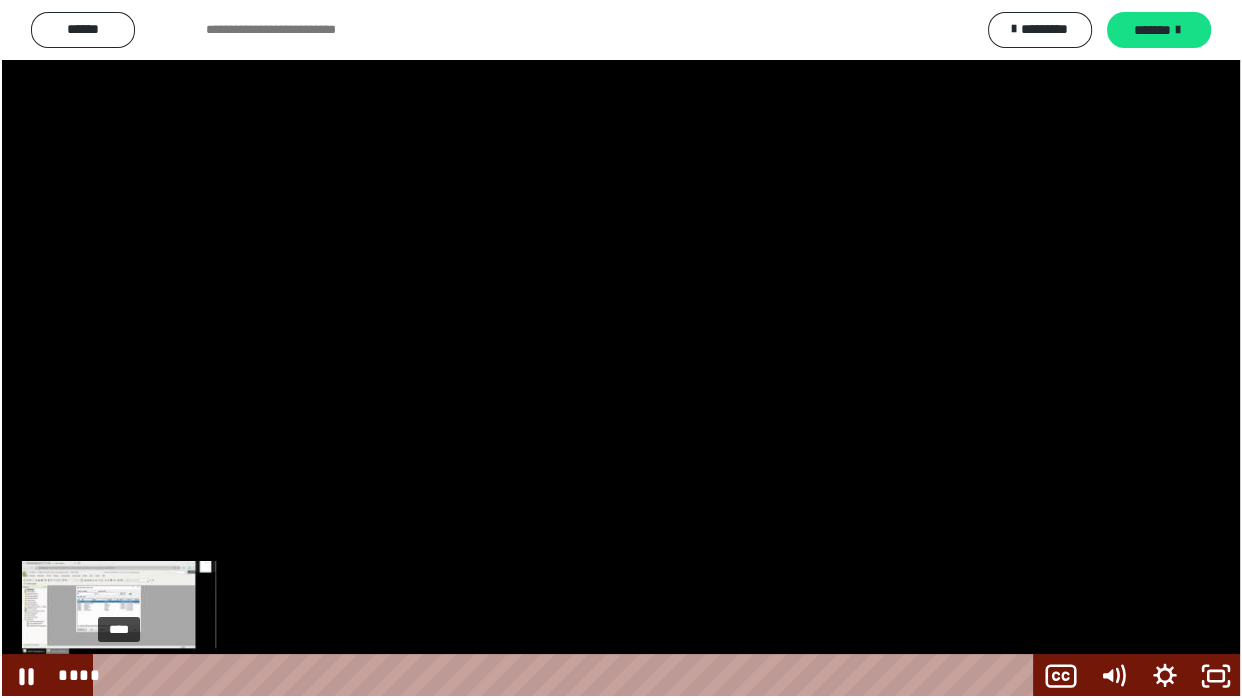 click on "****" at bounding box center [567, 676] 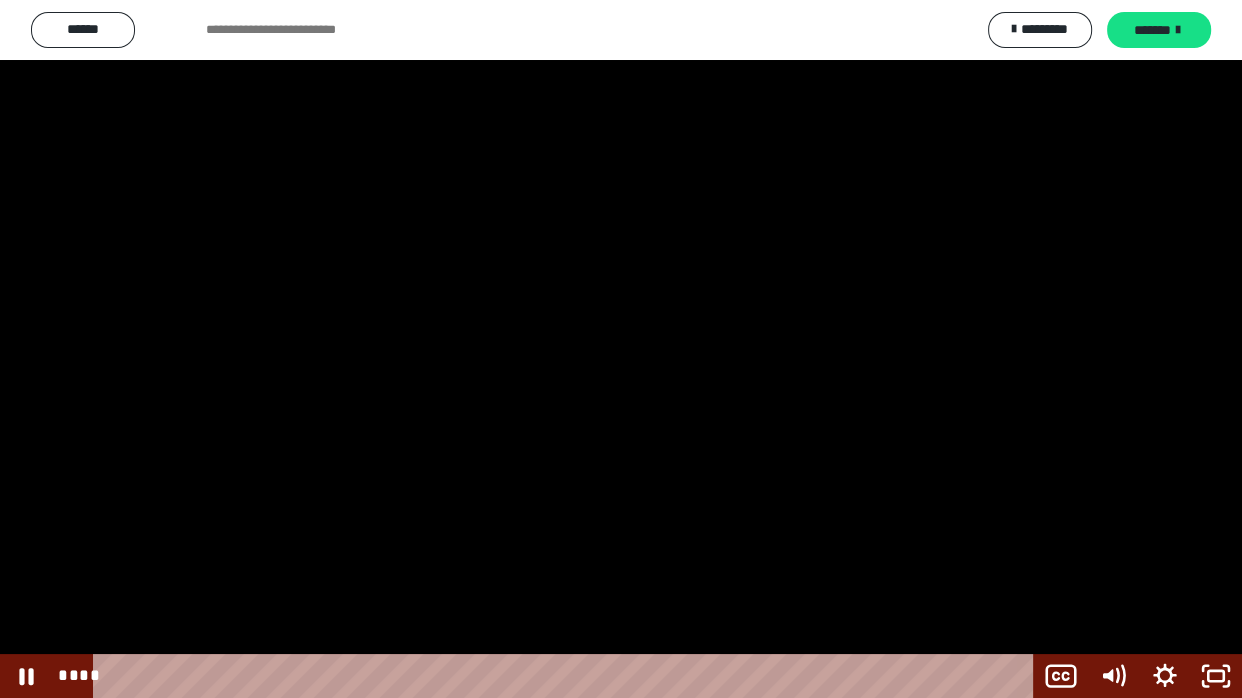 click at bounding box center (621, 349) 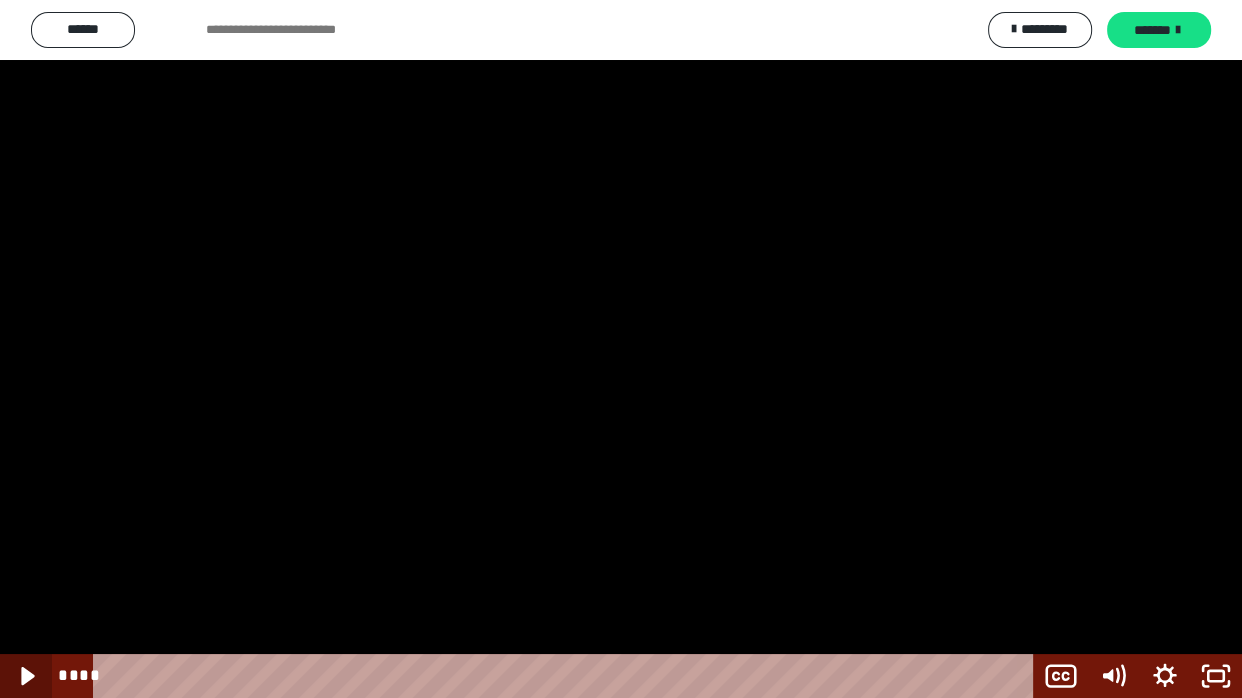 click 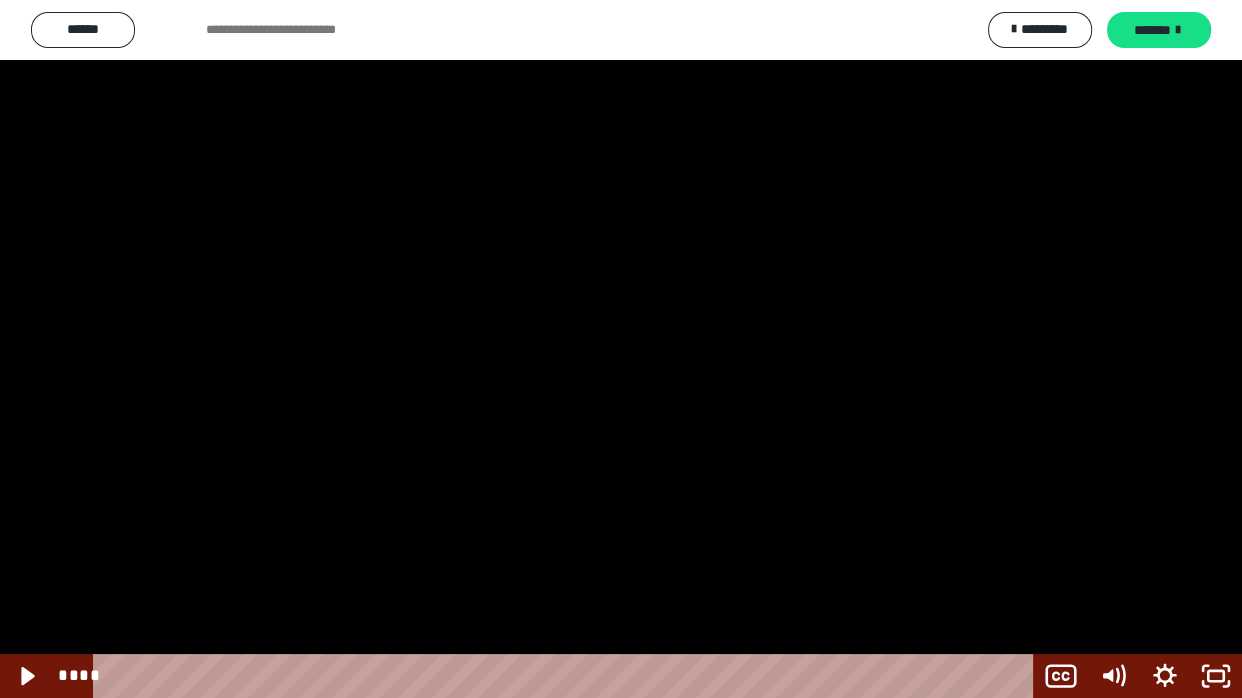 click at bounding box center (621, 349) 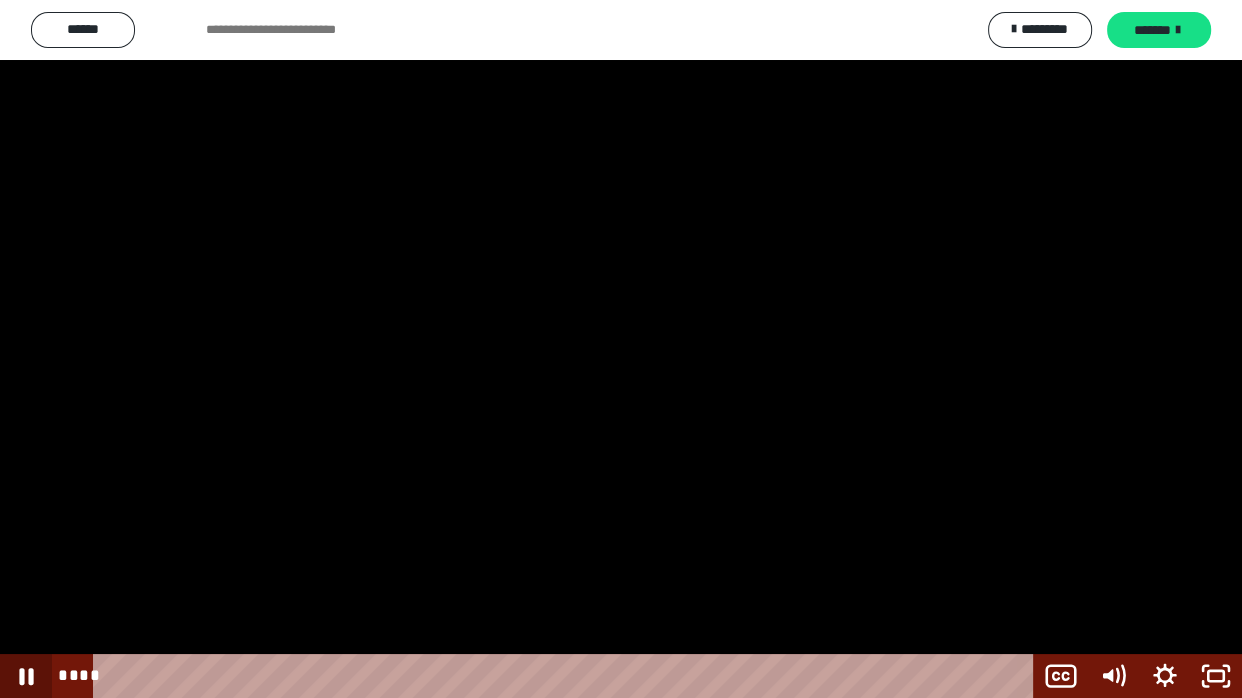 click 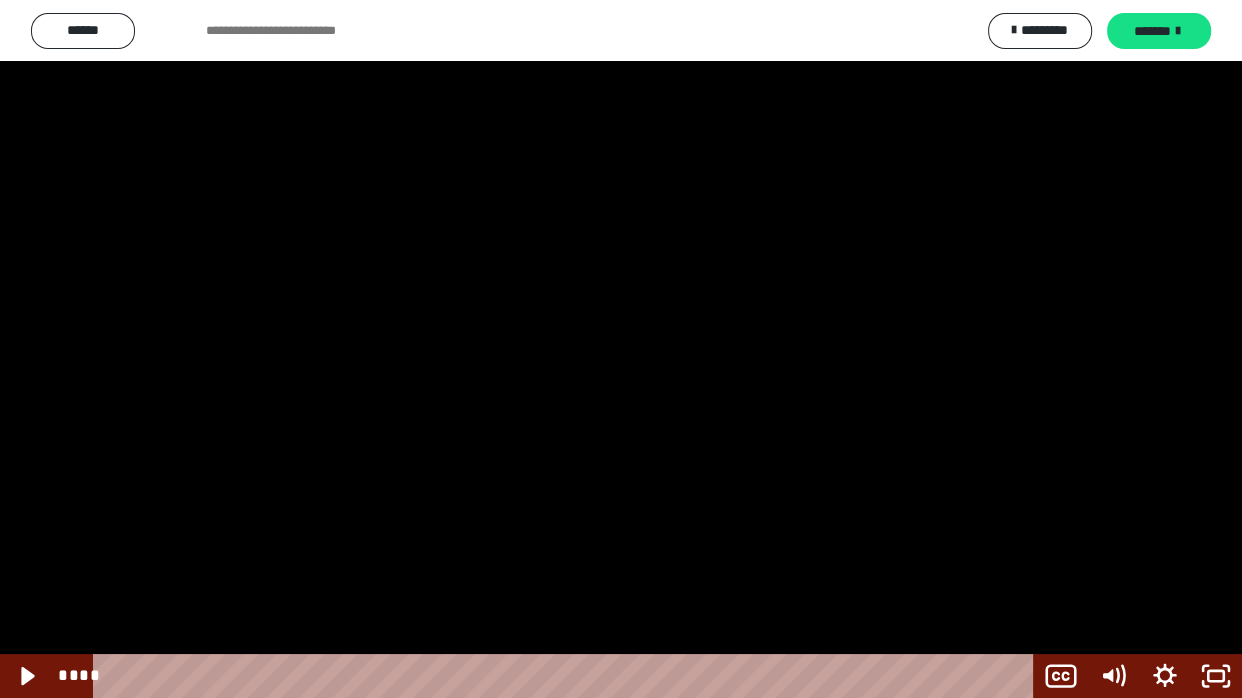 scroll, scrollTop: 2585, scrollLeft: 0, axis: vertical 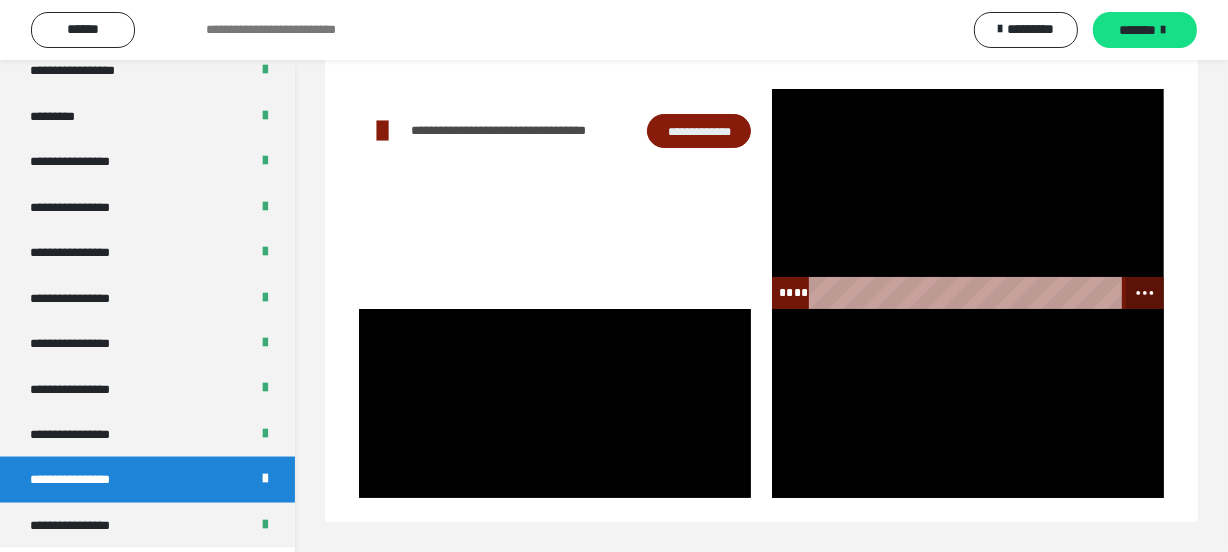 click 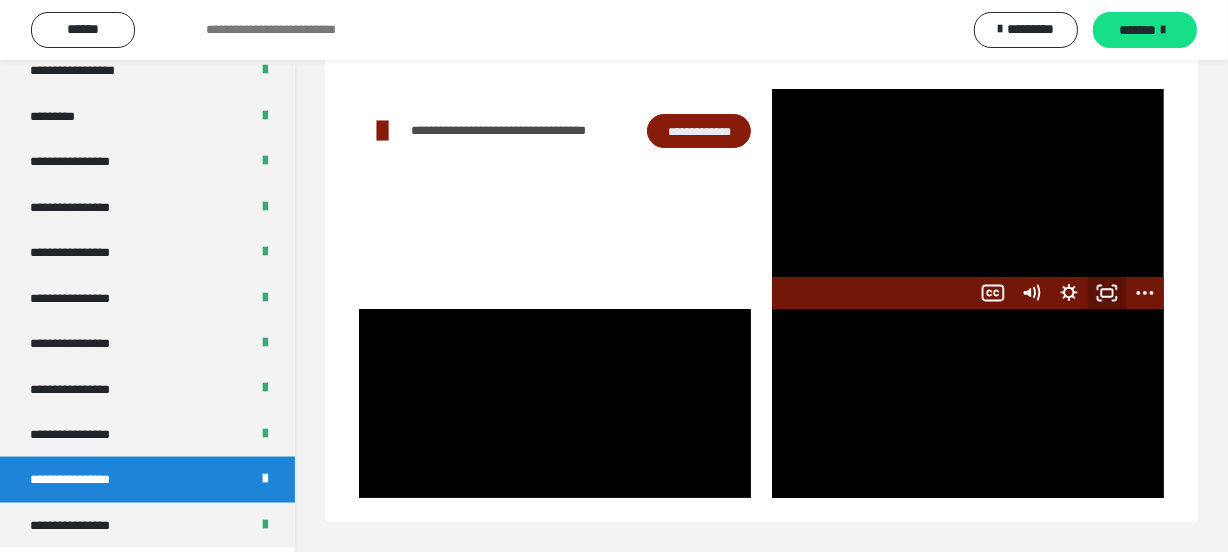 click 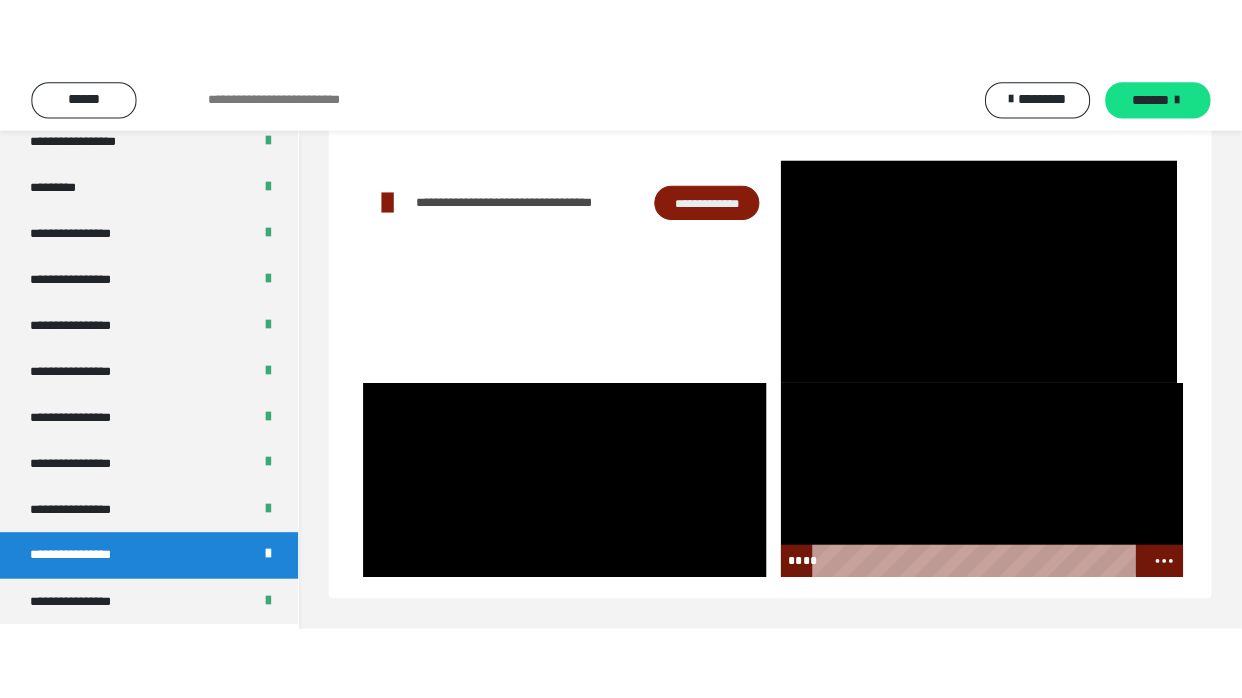 scroll, scrollTop: 60, scrollLeft: 0, axis: vertical 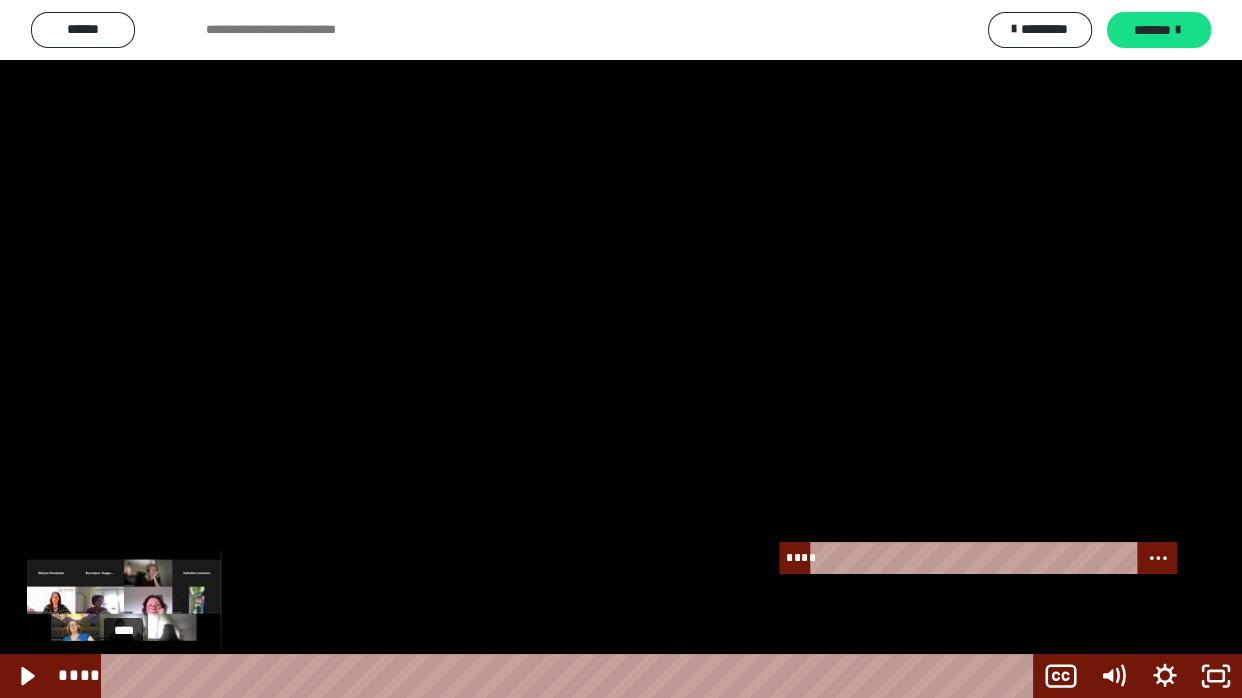click on "****" at bounding box center (572, 676) 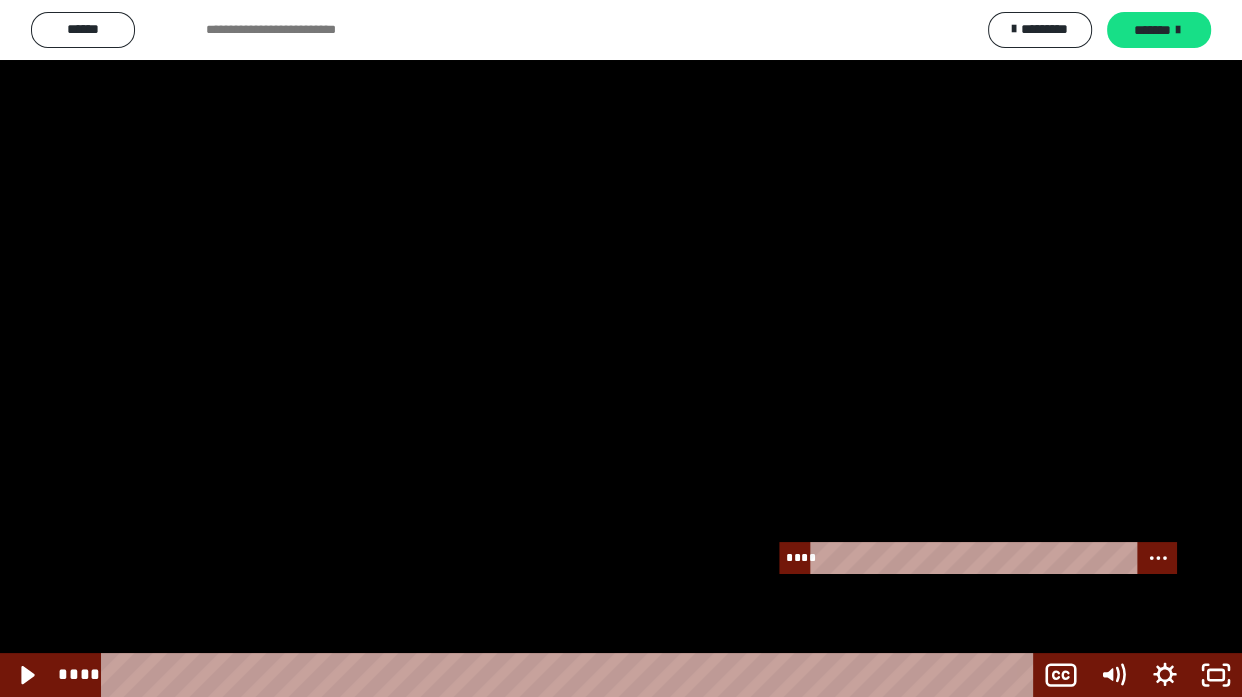 scroll, scrollTop: 2585, scrollLeft: 0, axis: vertical 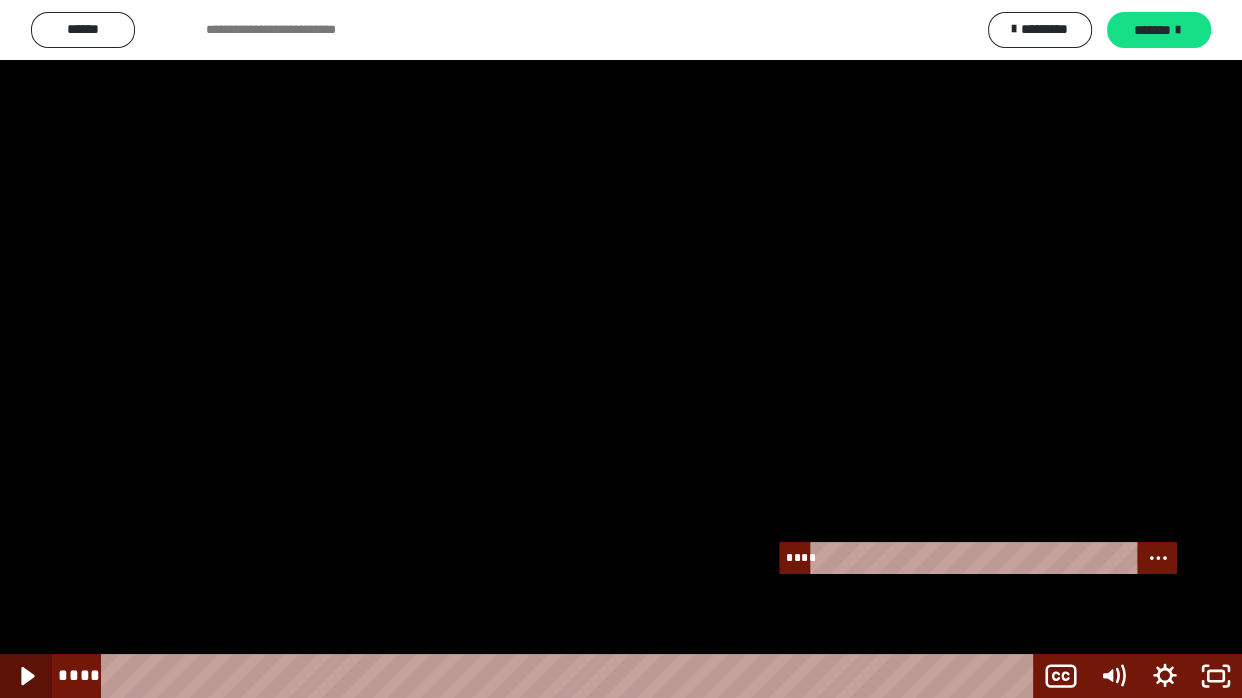 click 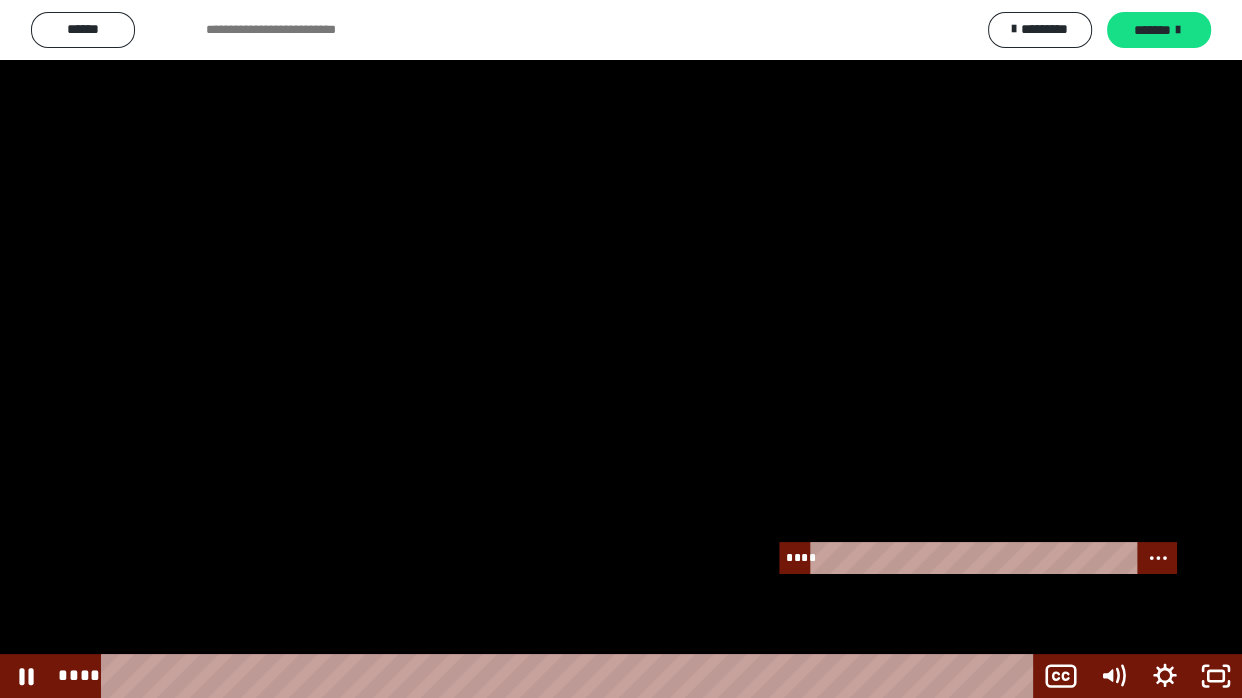 type 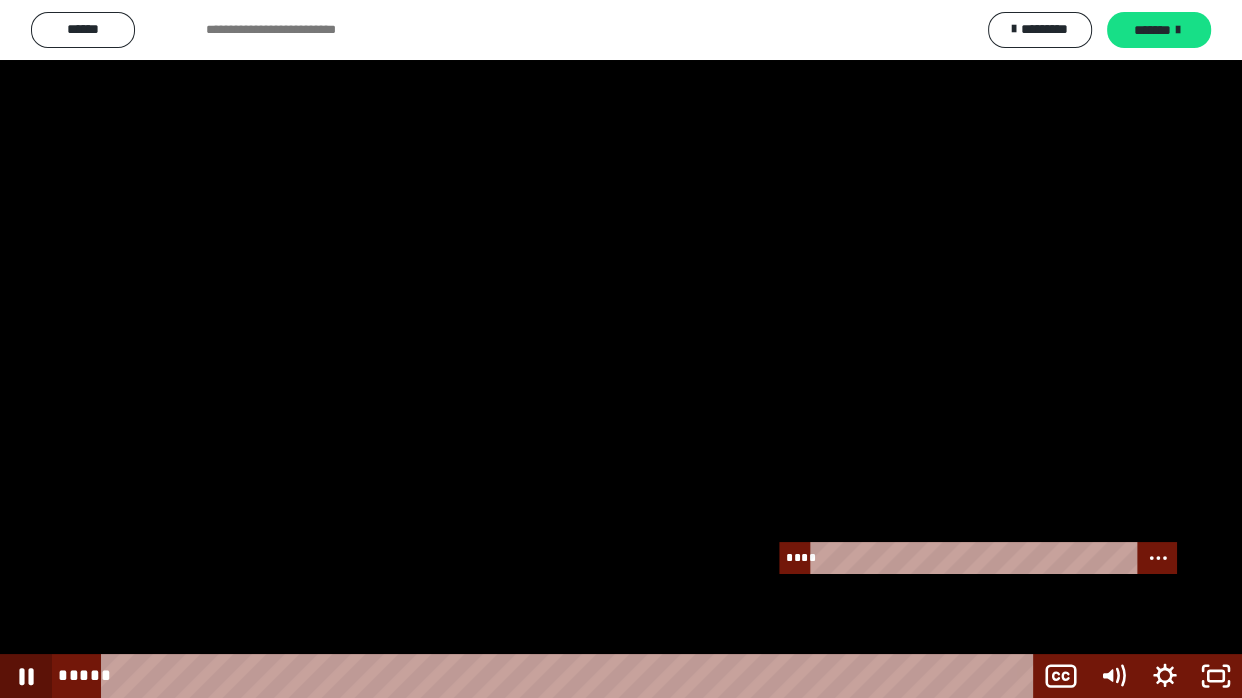 drag, startPoint x: 23, startPoint y: 680, endPoint x: 424, endPoint y: 366, distance: 509.3103 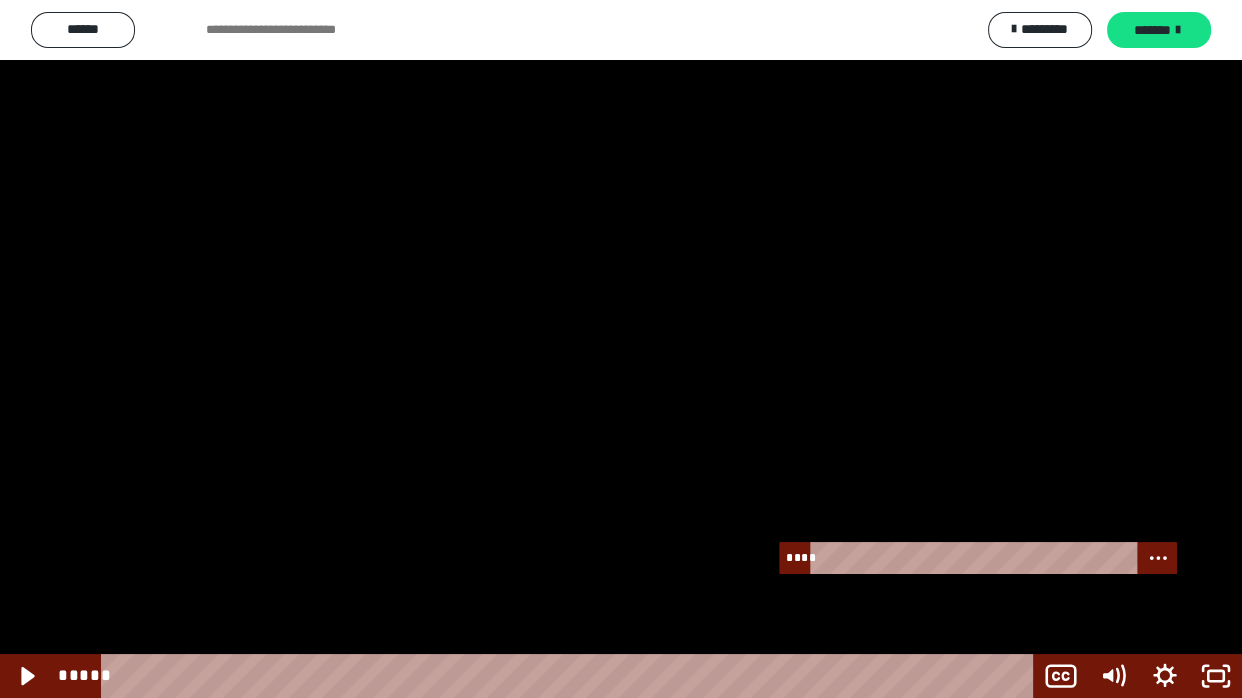 click at bounding box center [621, 349] 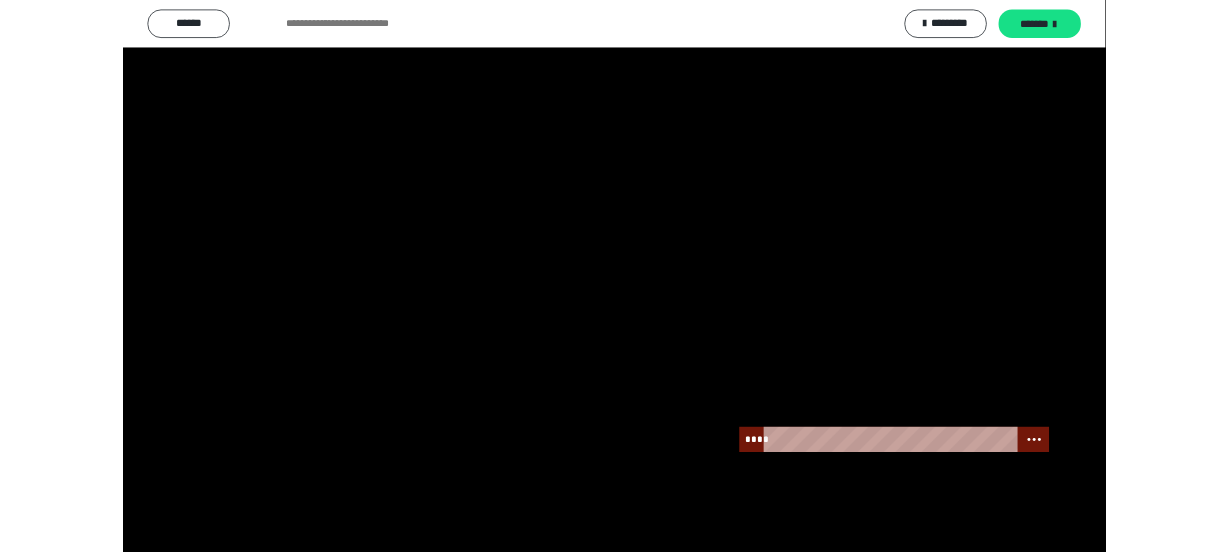 scroll, scrollTop: 2730, scrollLeft: 0, axis: vertical 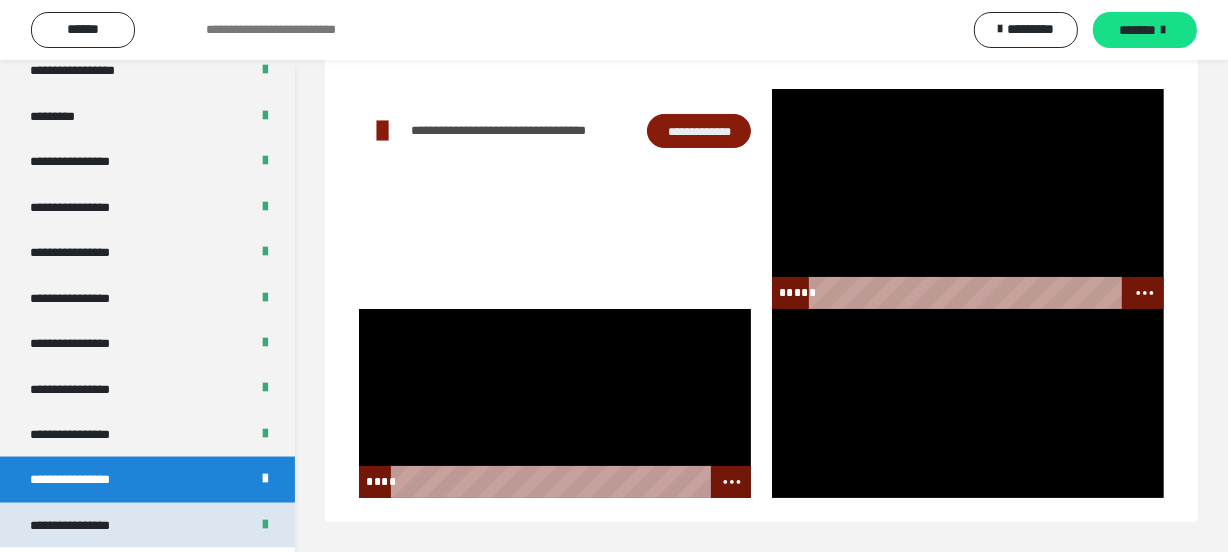 click on "**********" at bounding box center (87, 525) 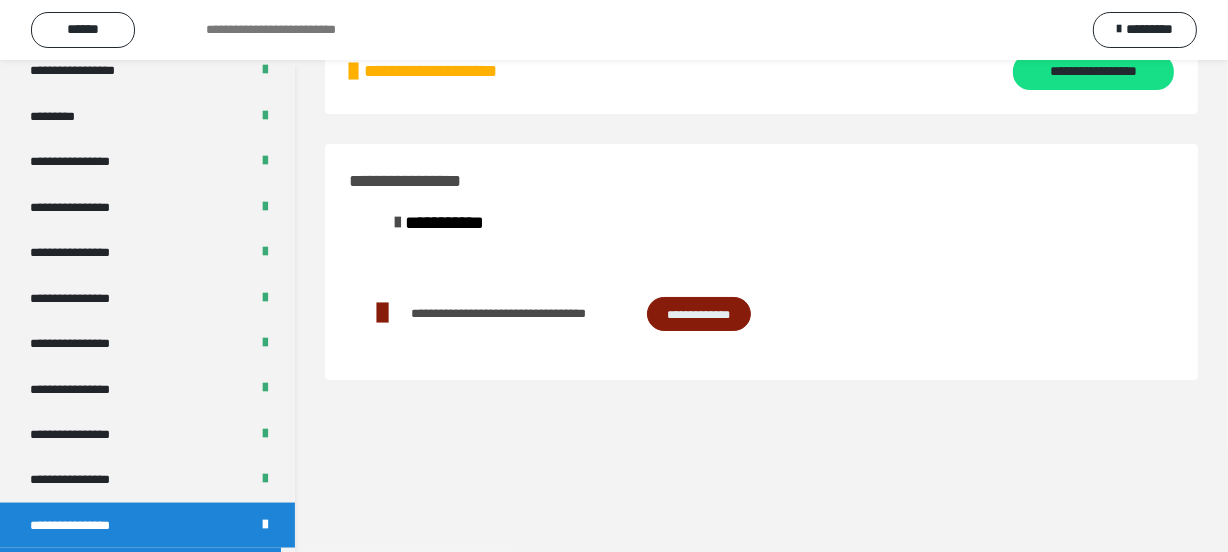 scroll, scrollTop: 60, scrollLeft: 0, axis: vertical 